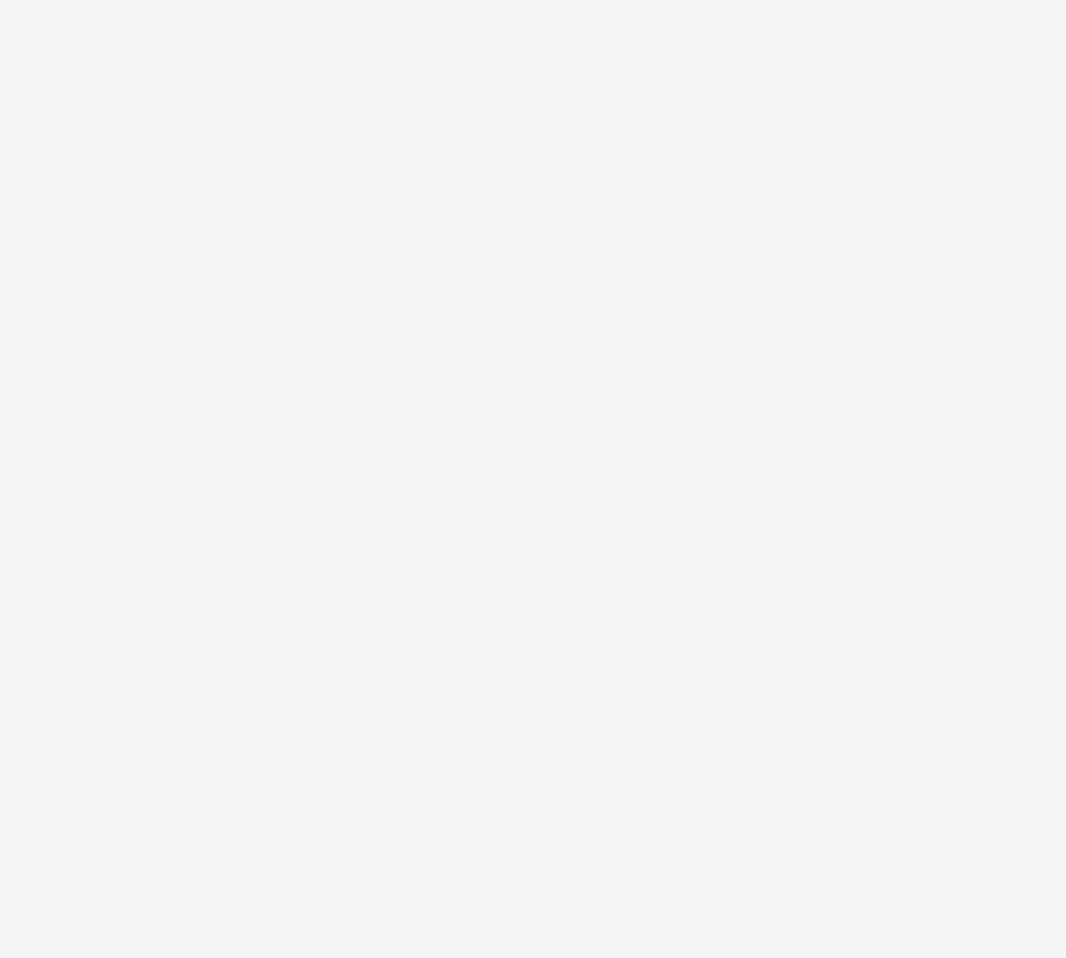 scroll, scrollTop: 0, scrollLeft: 0, axis: both 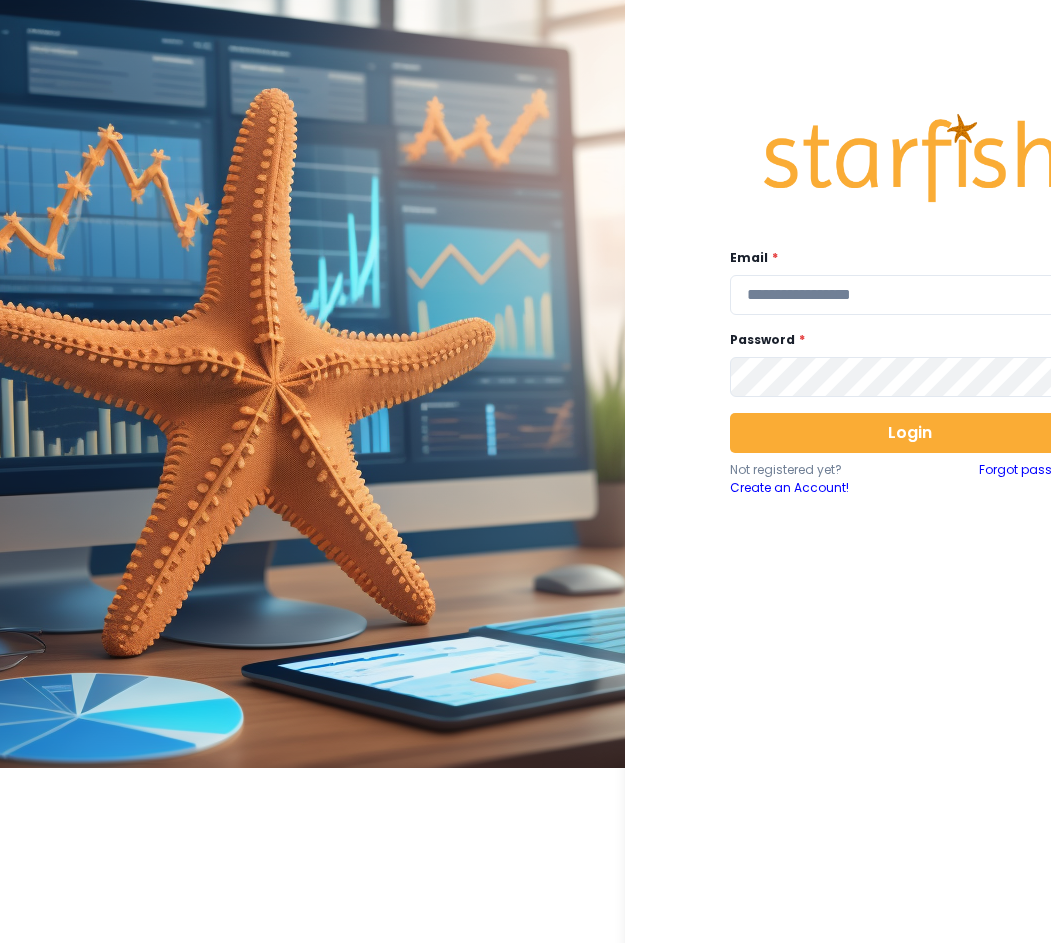 click on "Email *" at bounding box center [904, 258] 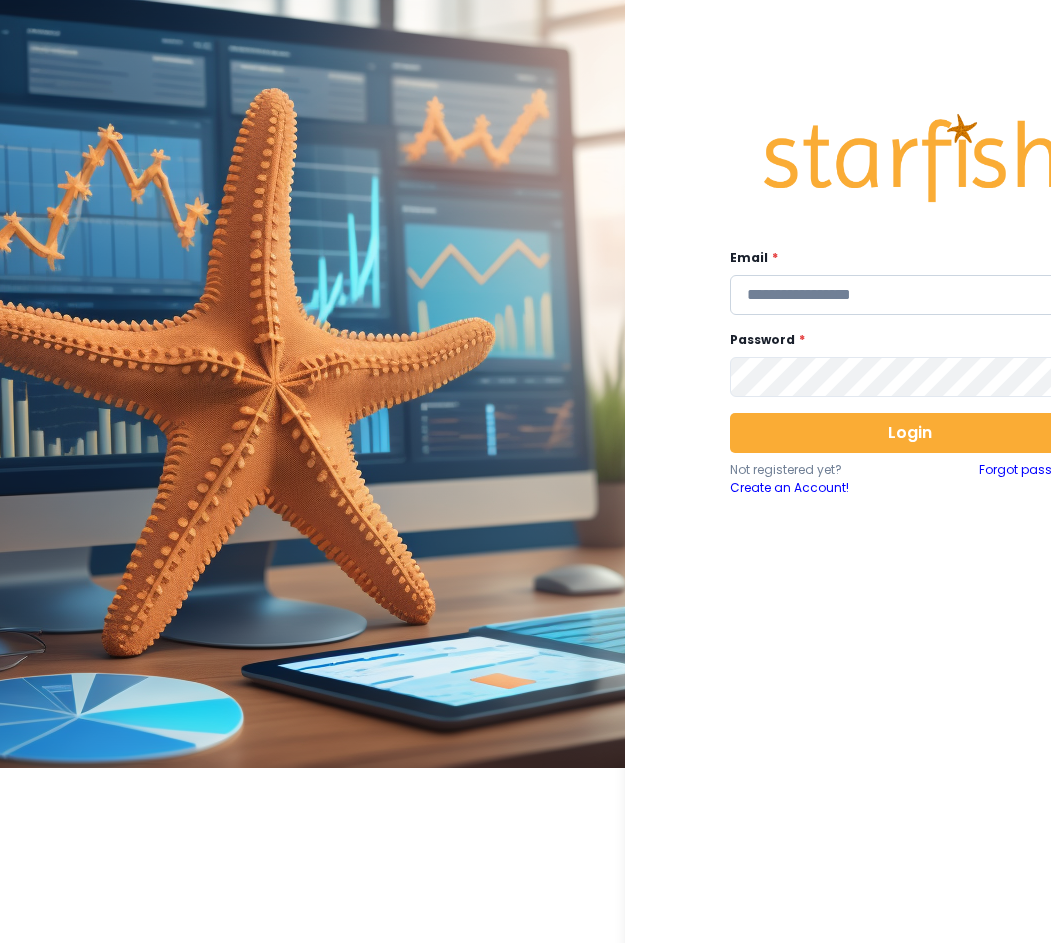 click at bounding box center (910, 295) 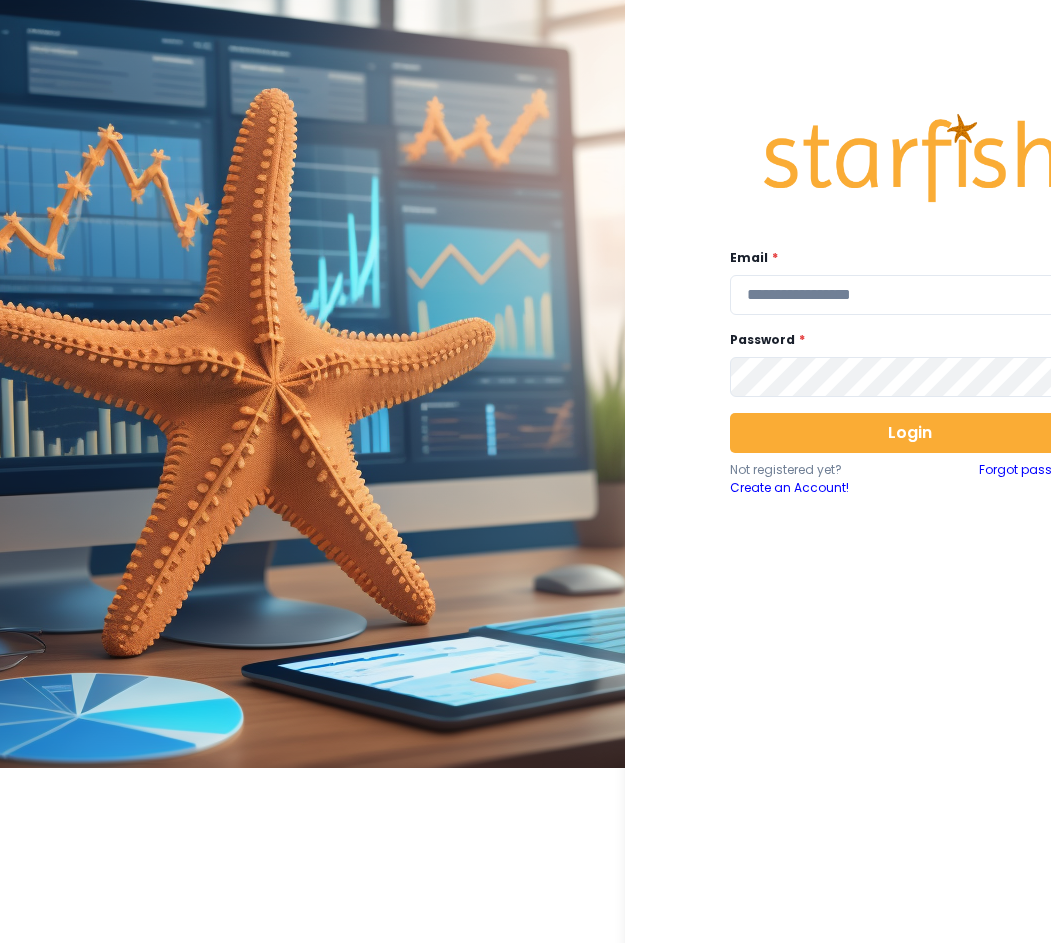type on "**********" 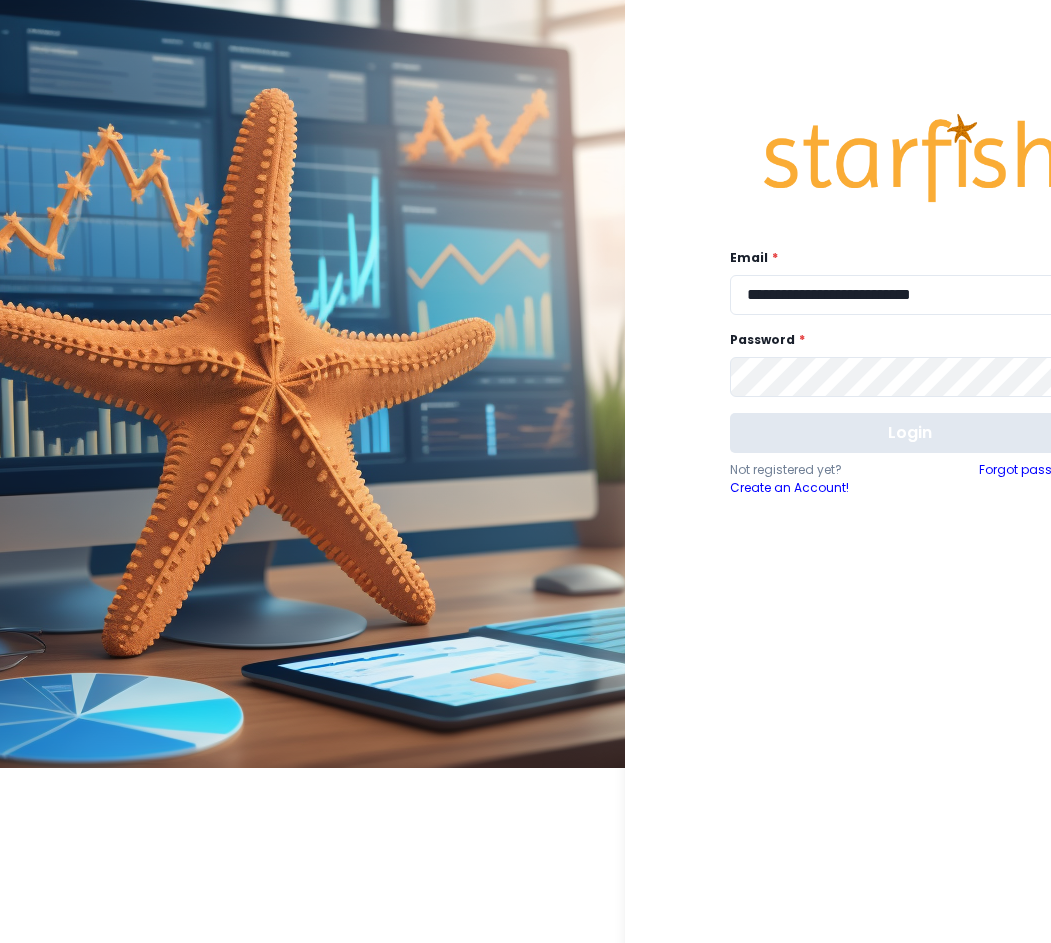 click on "Login" at bounding box center (910, 433) 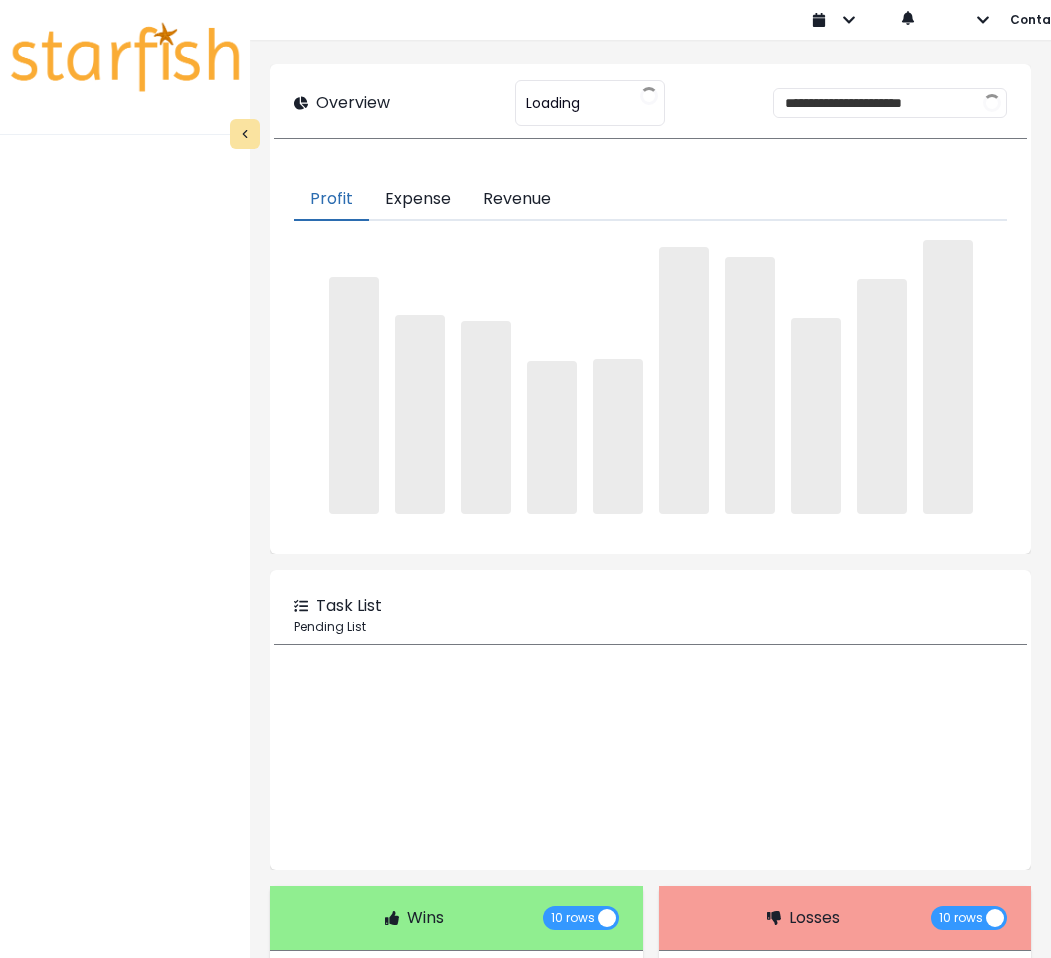 type on "********" 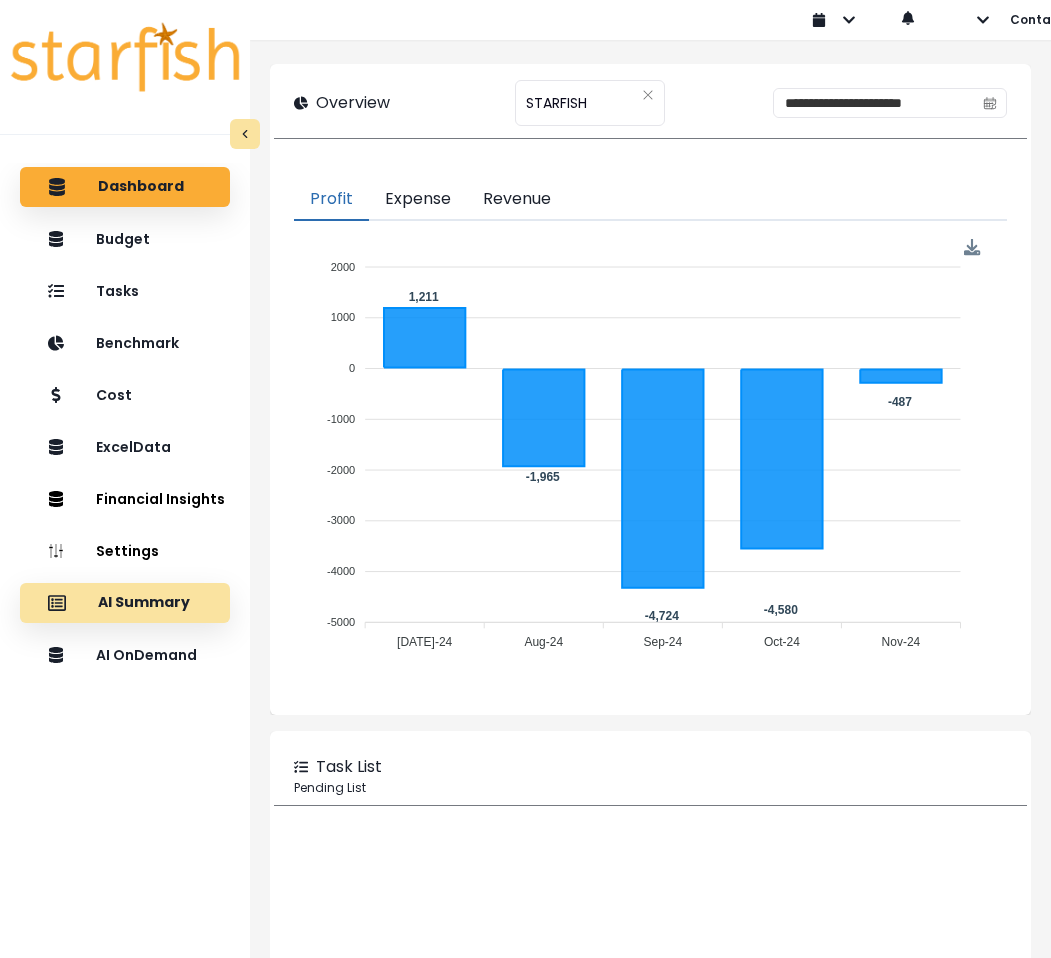click on "AI Summary" at bounding box center [144, 603] 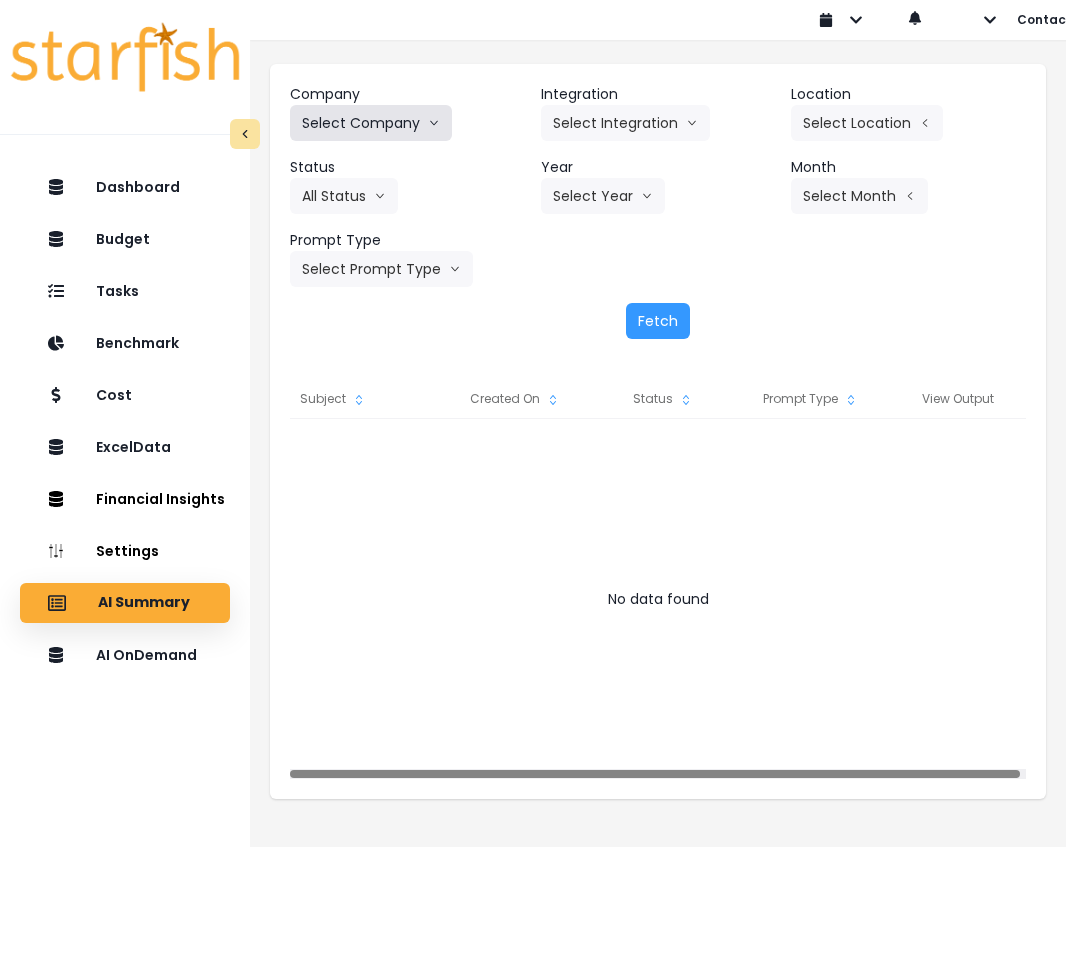 click on "Select Company" at bounding box center [371, 123] 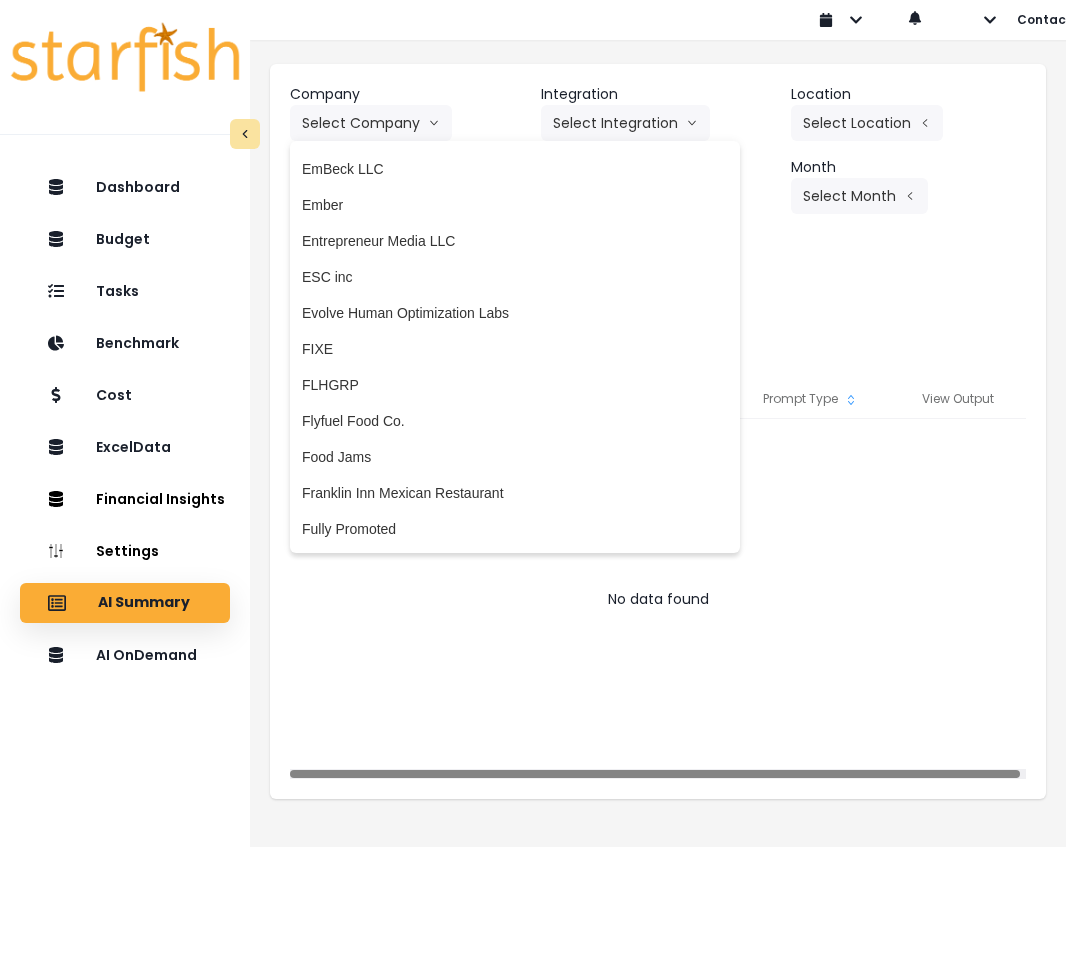 scroll, scrollTop: 1300, scrollLeft: 0, axis: vertical 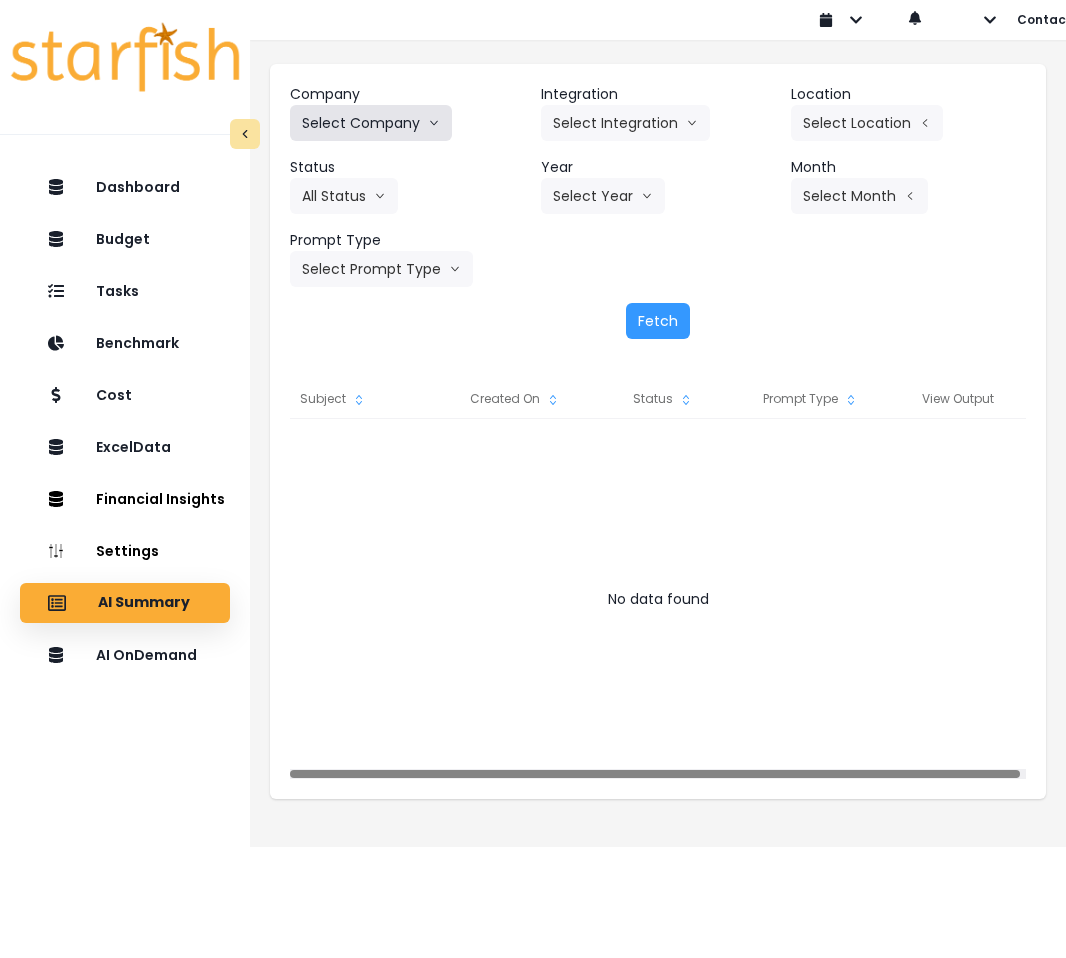 click on "Select Company" at bounding box center [371, 123] 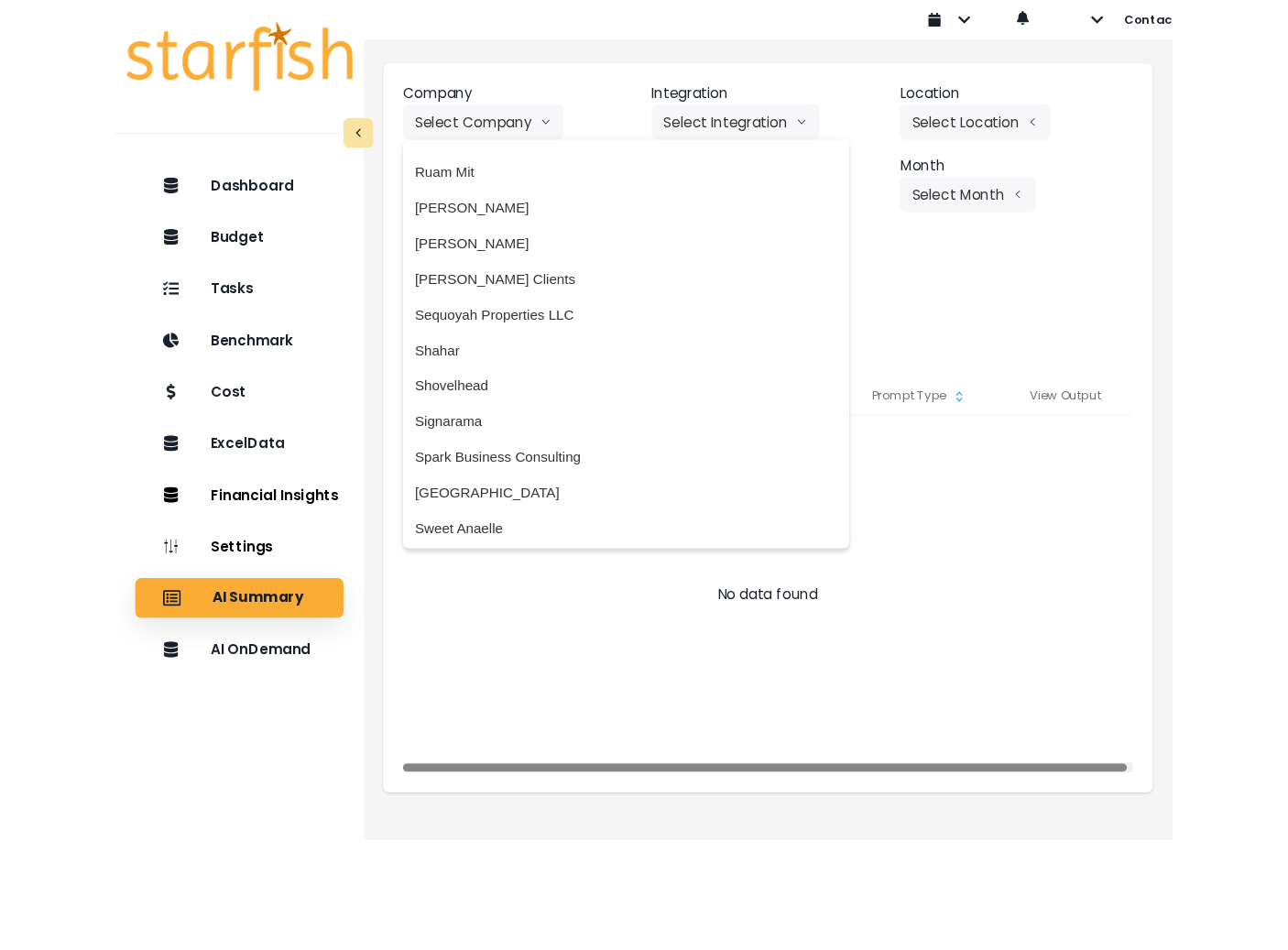 scroll, scrollTop: 2638, scrollLeft: 0, axis: vertical 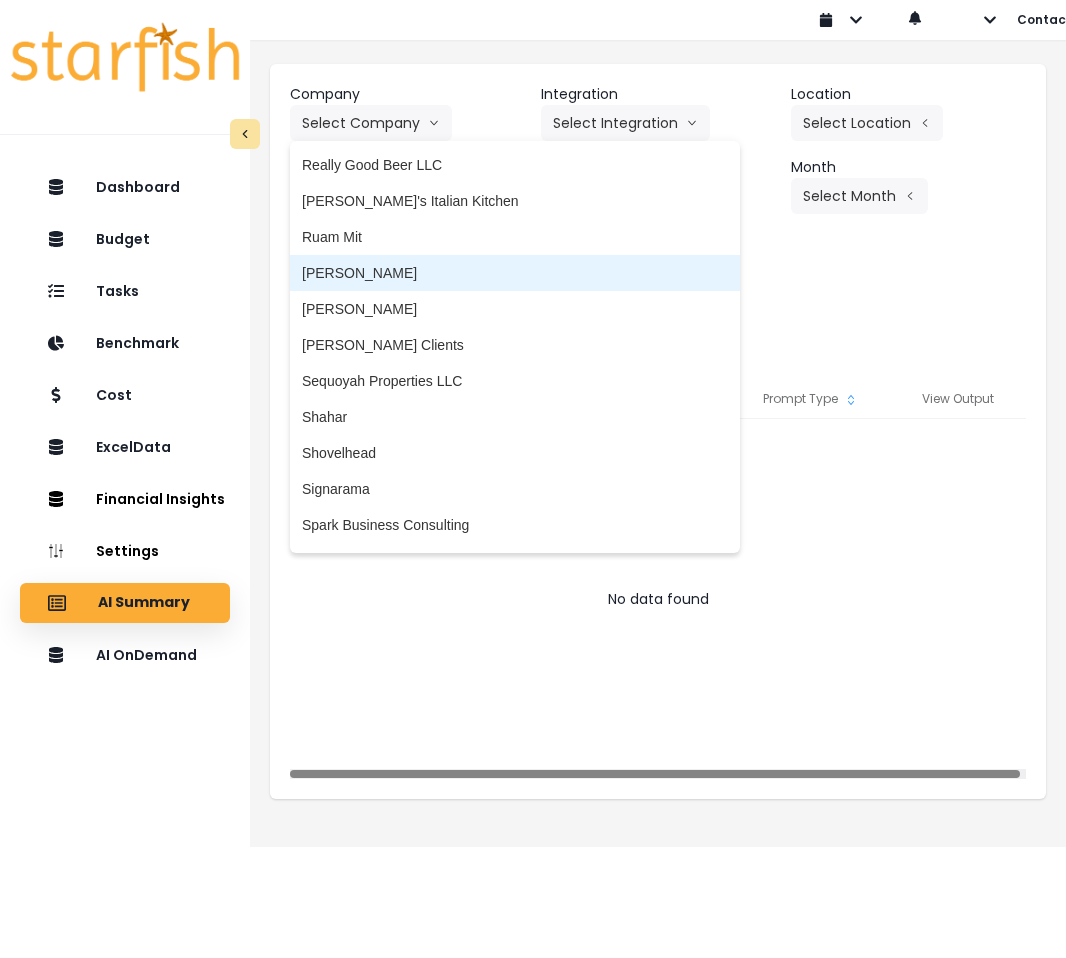 click on "[PERSON_NAME]" at bounding box center (515, 273) 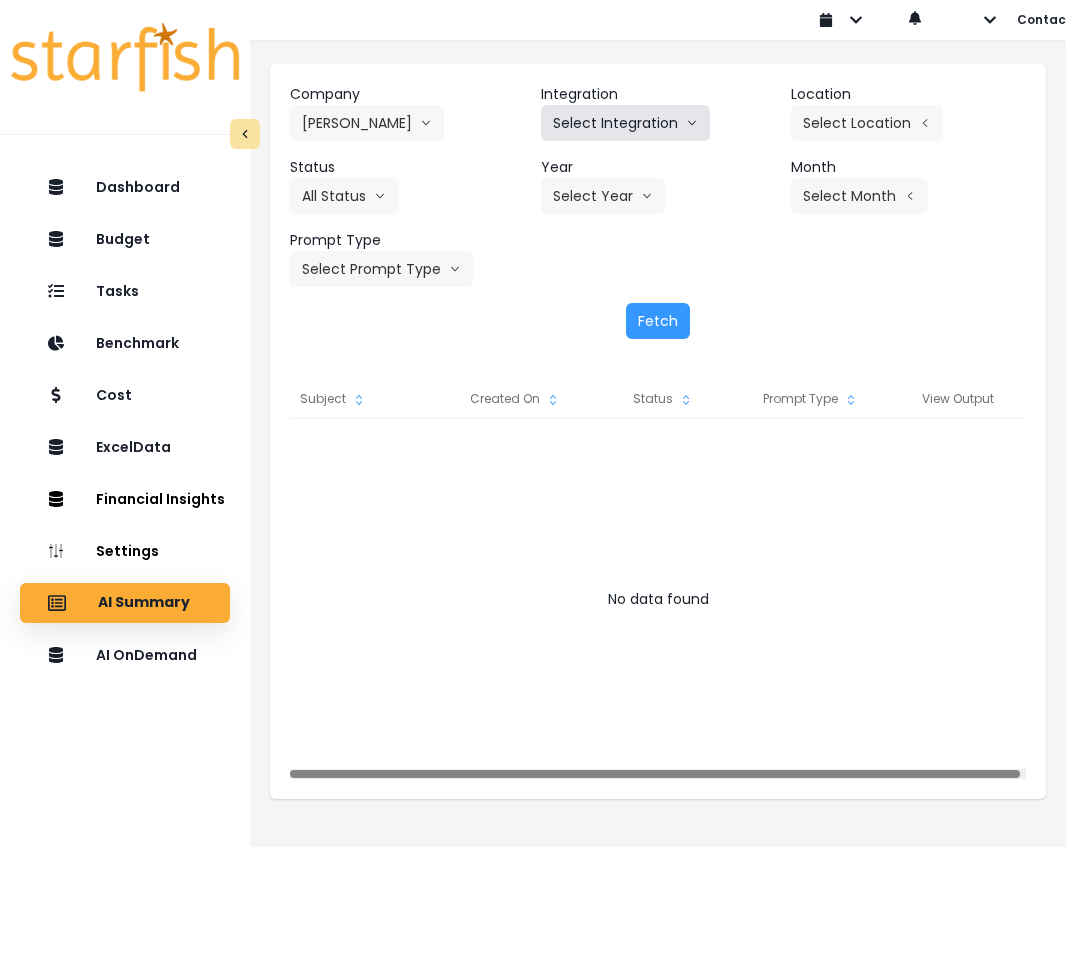 click on "Select Integration" at bounding box center (625, 123) 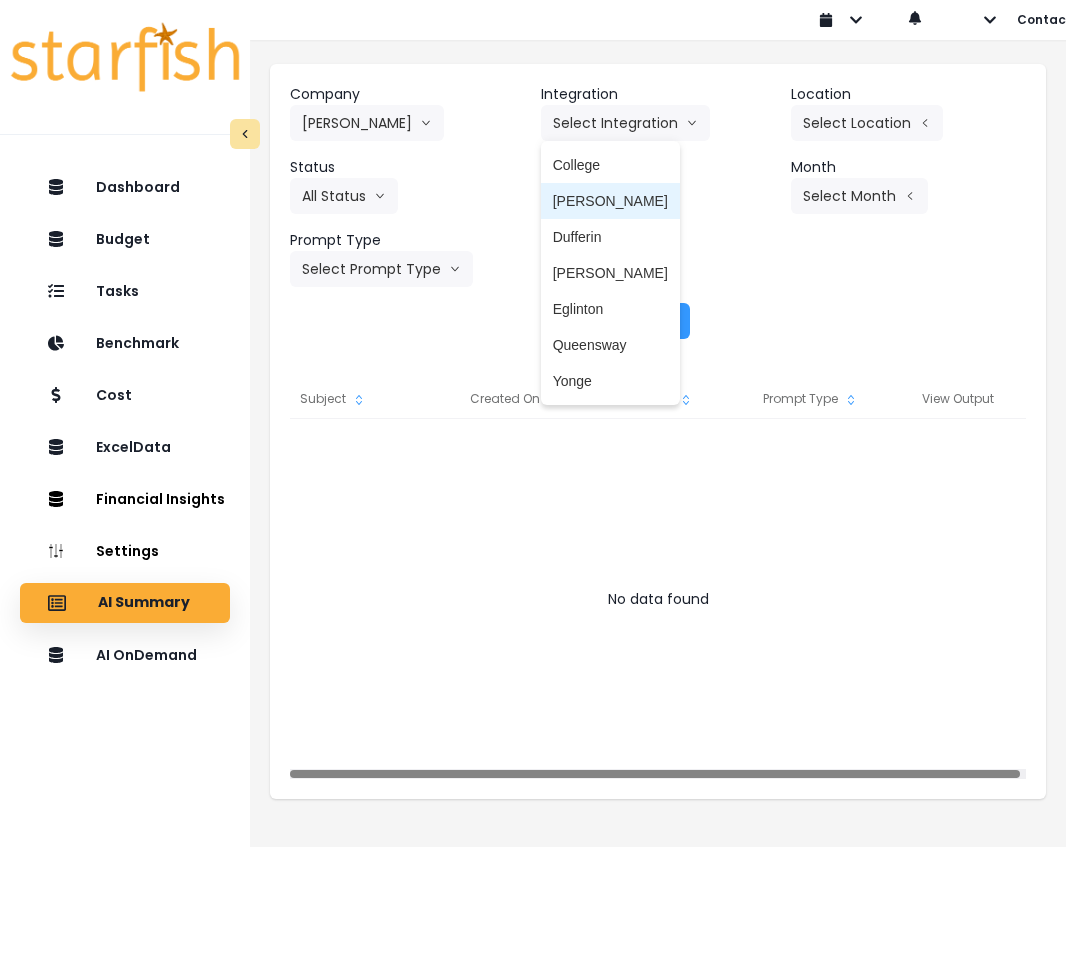 click on "College" at bounding box center [610, 165] 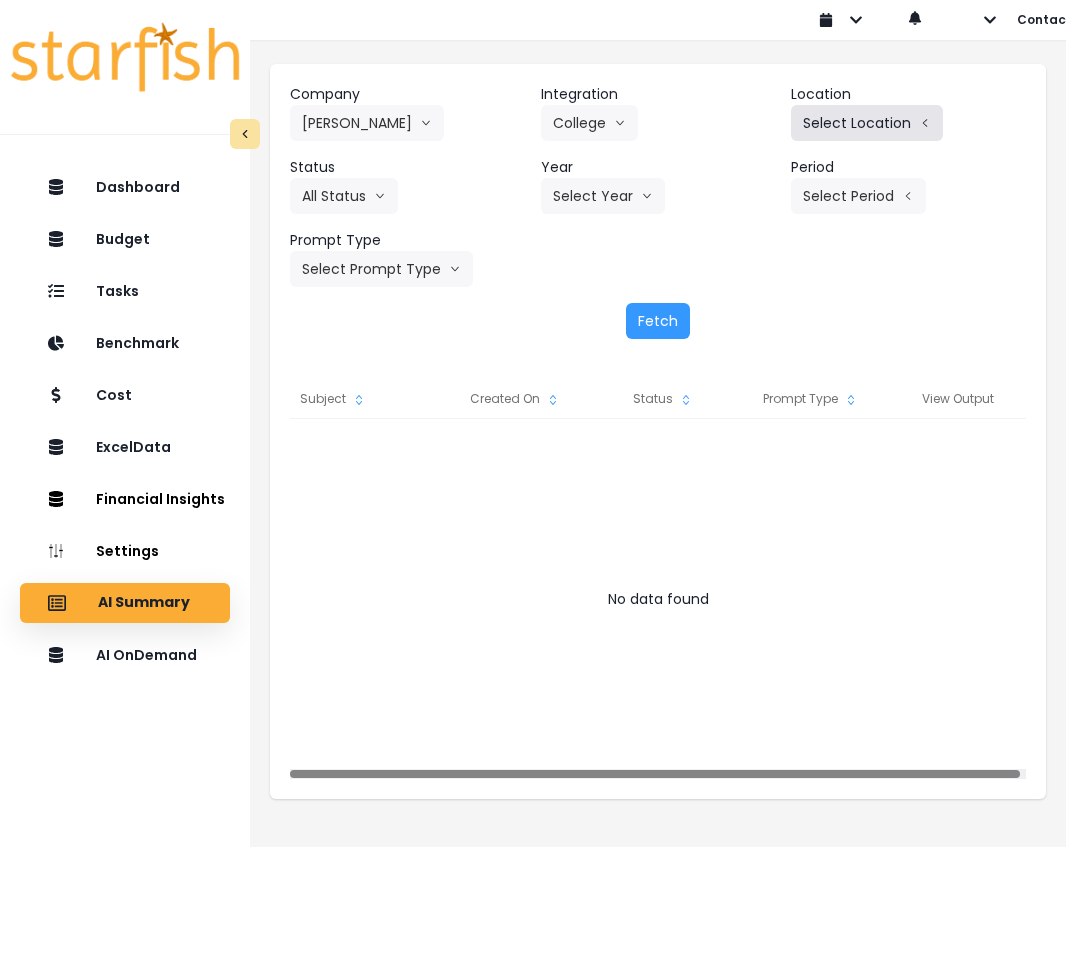 click on "Select Location" at bounding box center [867, 123] 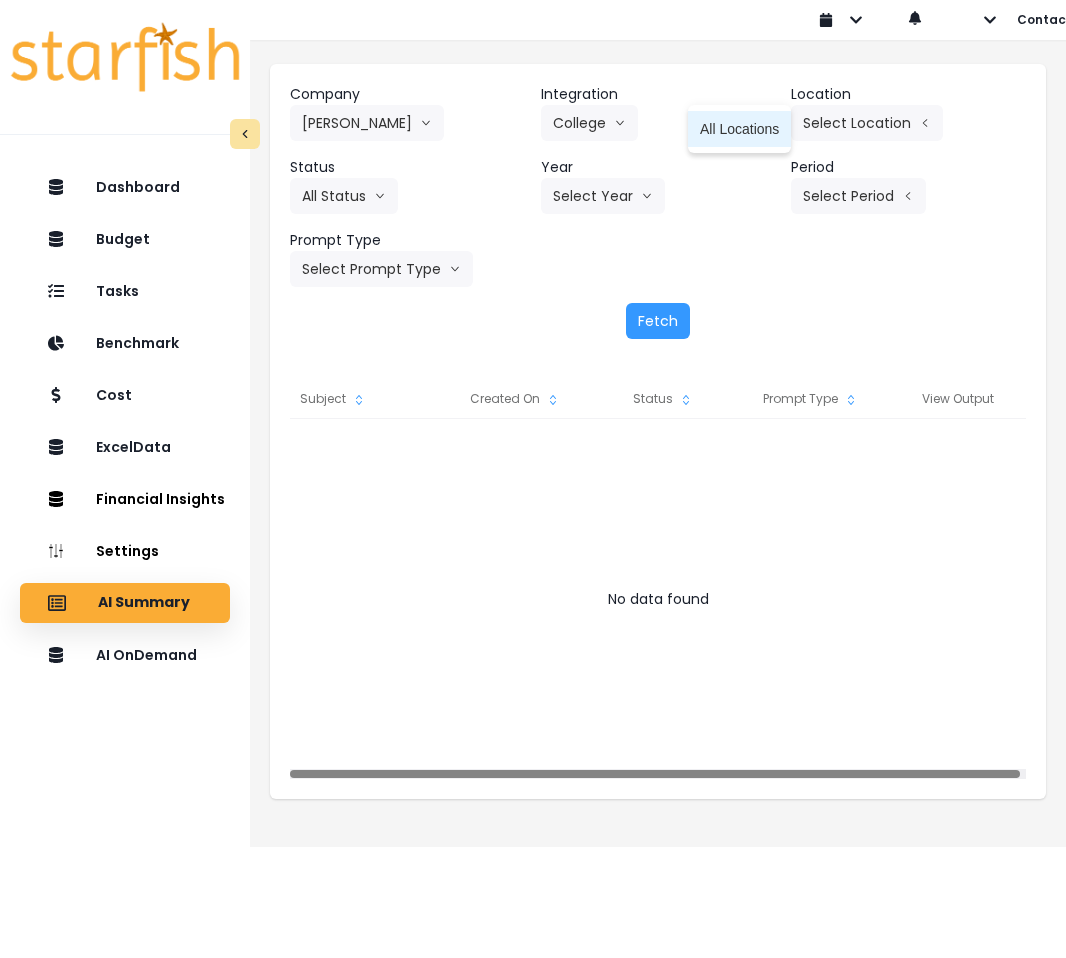 click on "All Locations" at bounding box center [739, 129] 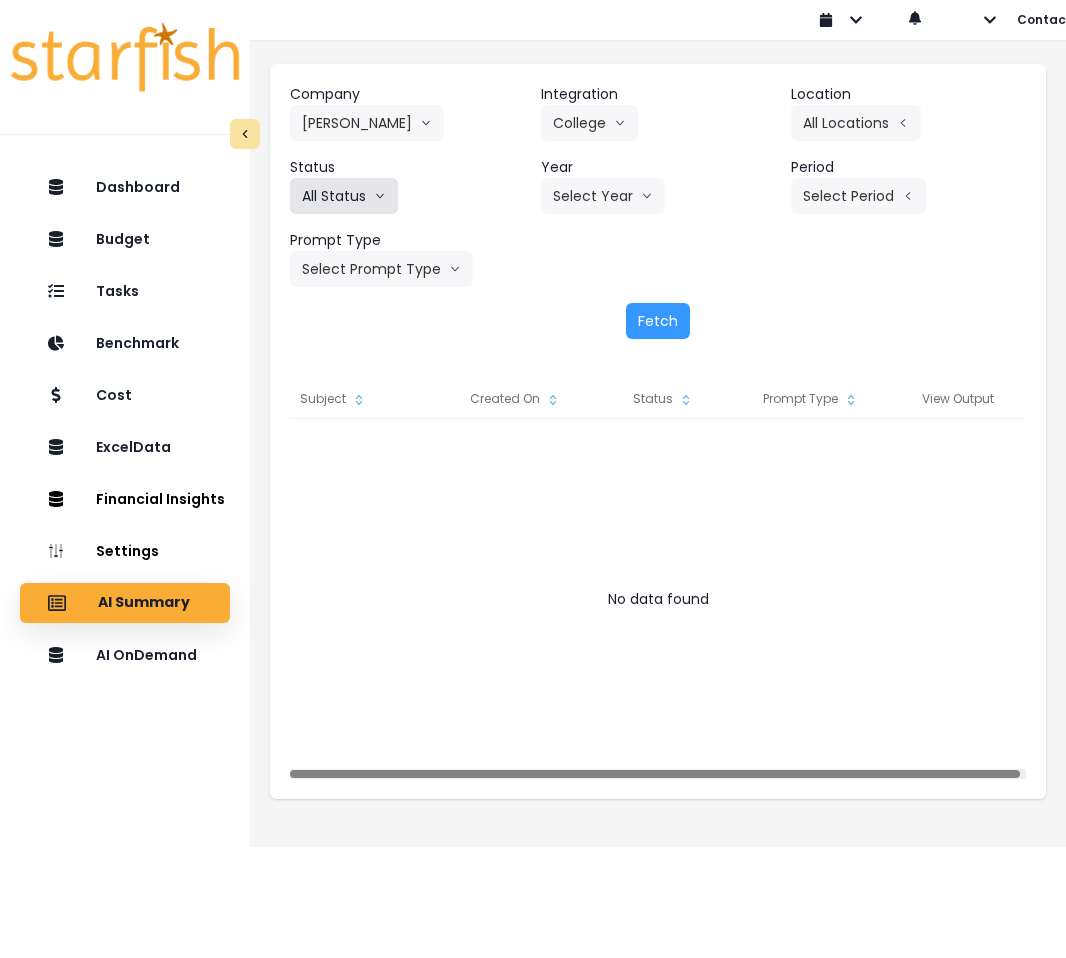 click on "All Status" at bounding box center [344, 196] 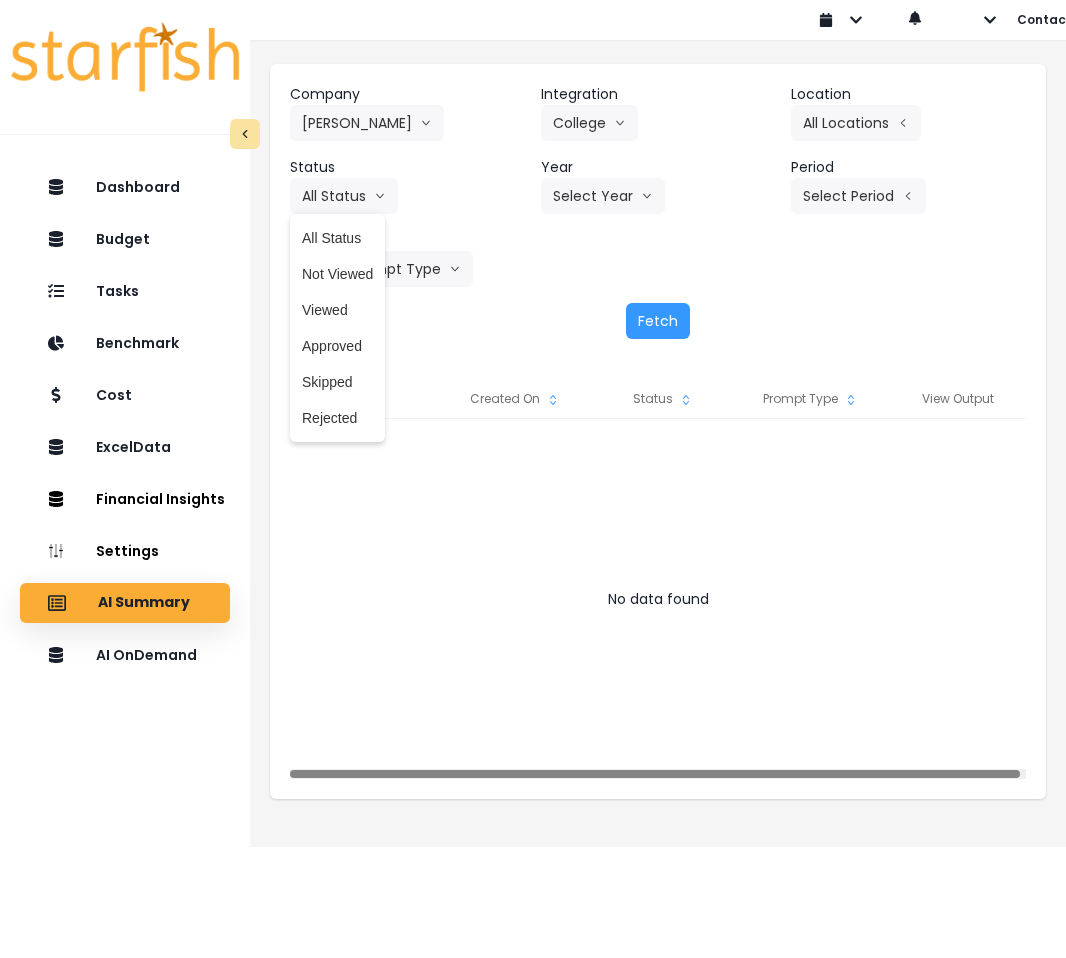 click on "Company [PERSON_NAME] 86 Costs Asti  Bagel Cafe Balance Grille Bald Ginger Bar Business Podcast Bean & Brew Belmont Kitchen & Cocktails Big [PERSON_NAME] Bagels Blue Granite Bookkeeping Bolay BOOKKEEPING SOLUTIONS AND CONSULTING LLC Bookkeeping Unlimited Breadbooks Brine BTBK Accounting Services [PERSON_NAME] Tavern Budonoki Butcher Paper BBQ Cafe Ficelle Cafe Mambo Cafeneo Cardinal Accountants LLC Cerboni Chicken Barn Ltd. Coffee Hub Xenia, LLC Colossal Cafe Couple of Moms Meals LLC. culinary investments dbooks LLC DRAFT HOUSE BARN AND CASINO EGG CLUB Eighty-Eight Sushi Inc [PERSON_NAME]'s Cafe EmBeck LLC Ember  Entrepreneur Media LLC ESC inc Evolve Human Optimization Labs FIXE FLHGRP Flyfuel Food Co. Food Jams Franklin Inn Mexican Restaurant Fully Promoted G&A G6 [PERSON_NAME] Strategies genuine article Grupo [PERSON_NAME]'s HotelsByDay Il Forno Brands LLC J Bass and Son, Inc. [PERSON_NAME] Pizzeria [PERSON_NAME]'s Kitchenette KWM Consulting La Oaxaquena  Lenoir Restaurant Liberty Tavern Loma Brewing Company Mac Entertainment Group LLC Mamaleh's P1" at bounding box center (658, 185) 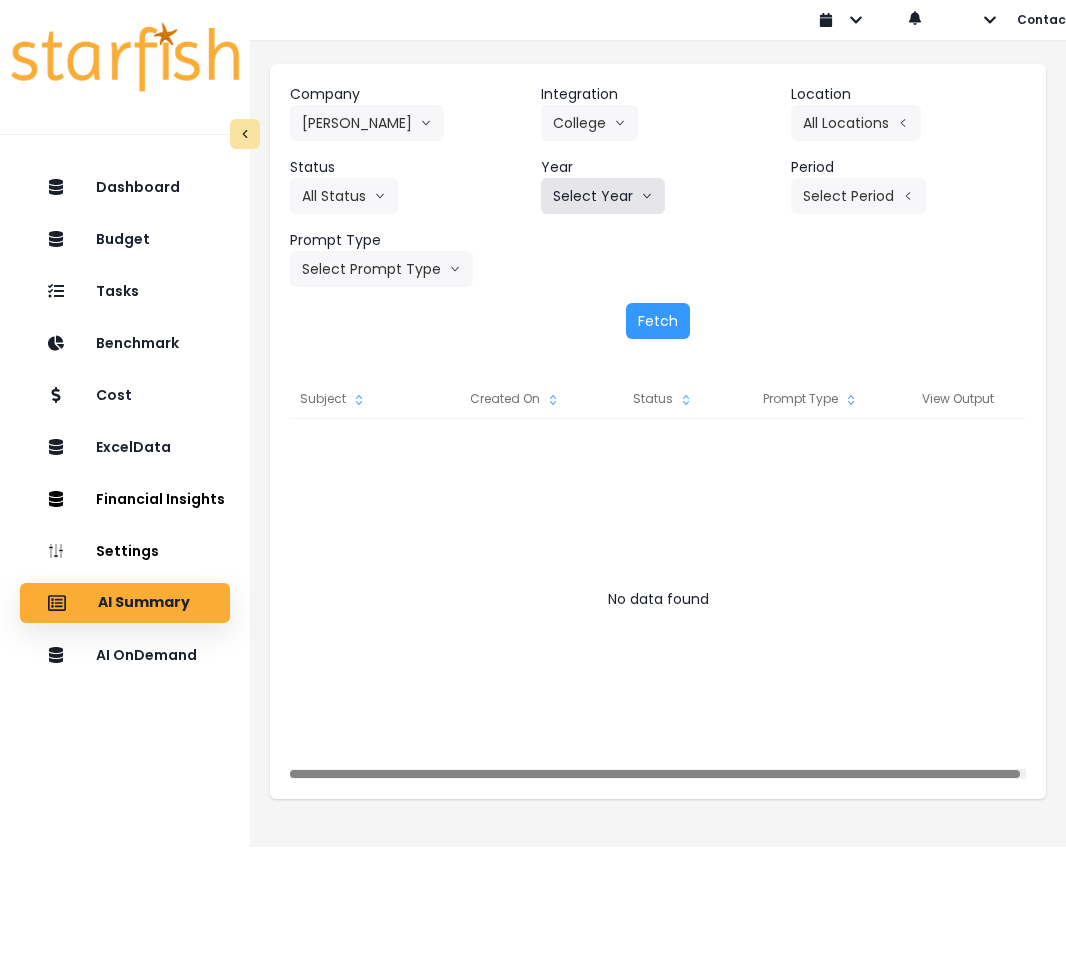 click on "Select Year" at bounding box center [603, 196] 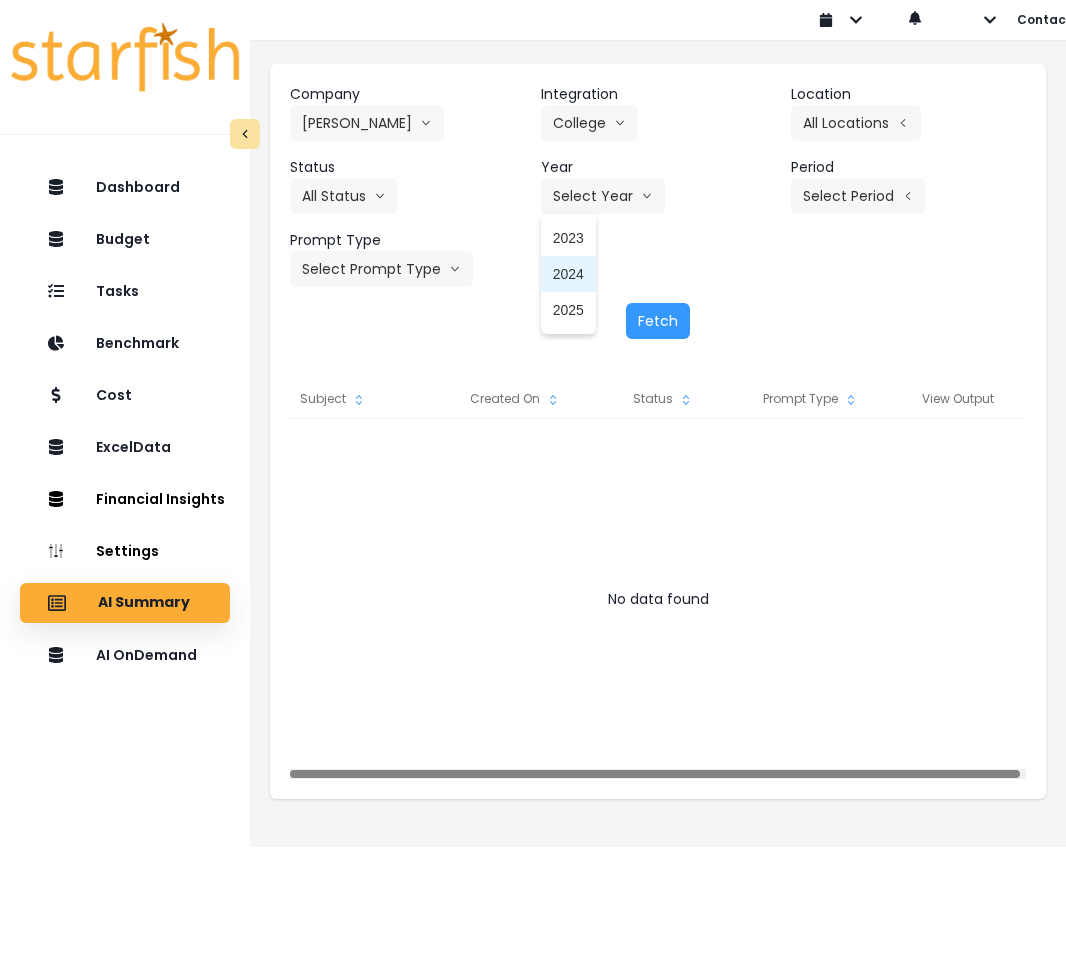 click on "2025" at bounding box center [568, 310] 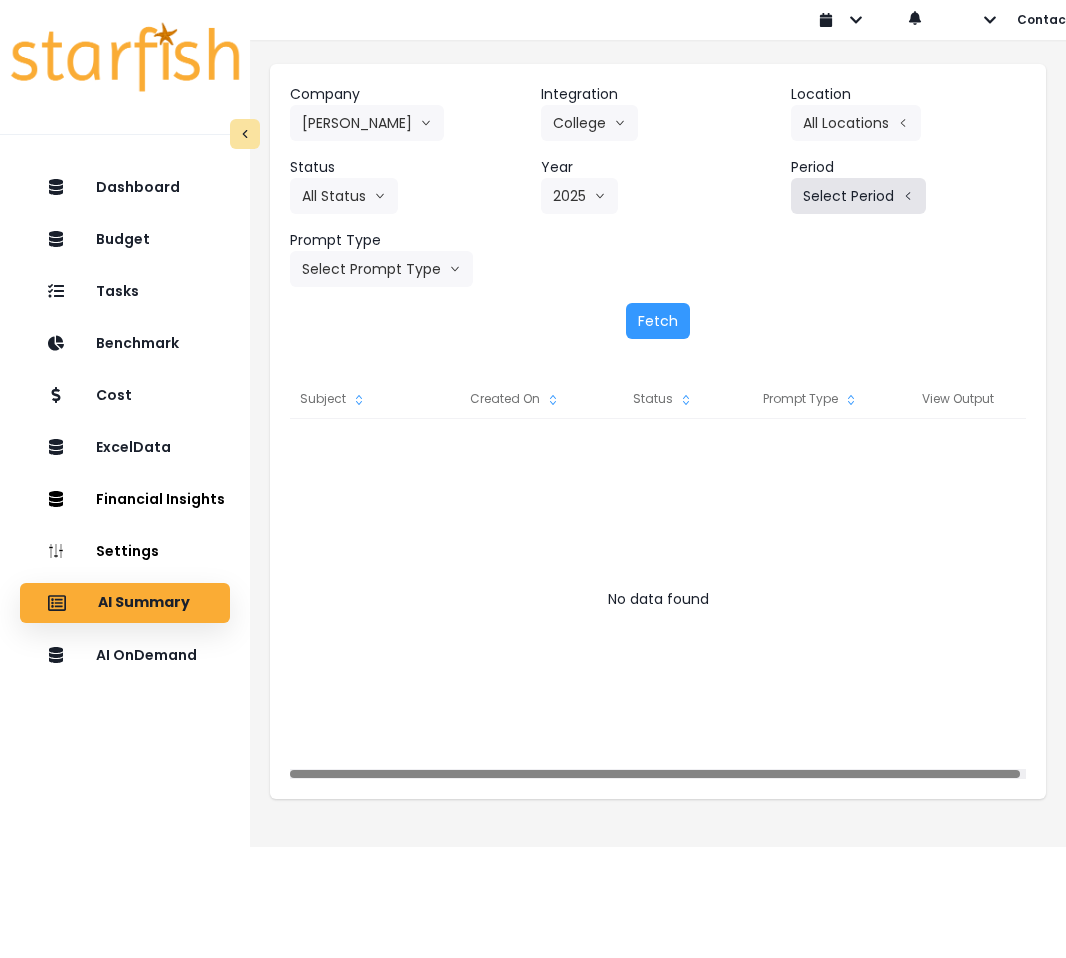 click on "Select Period" at bounding box center [858, 196] 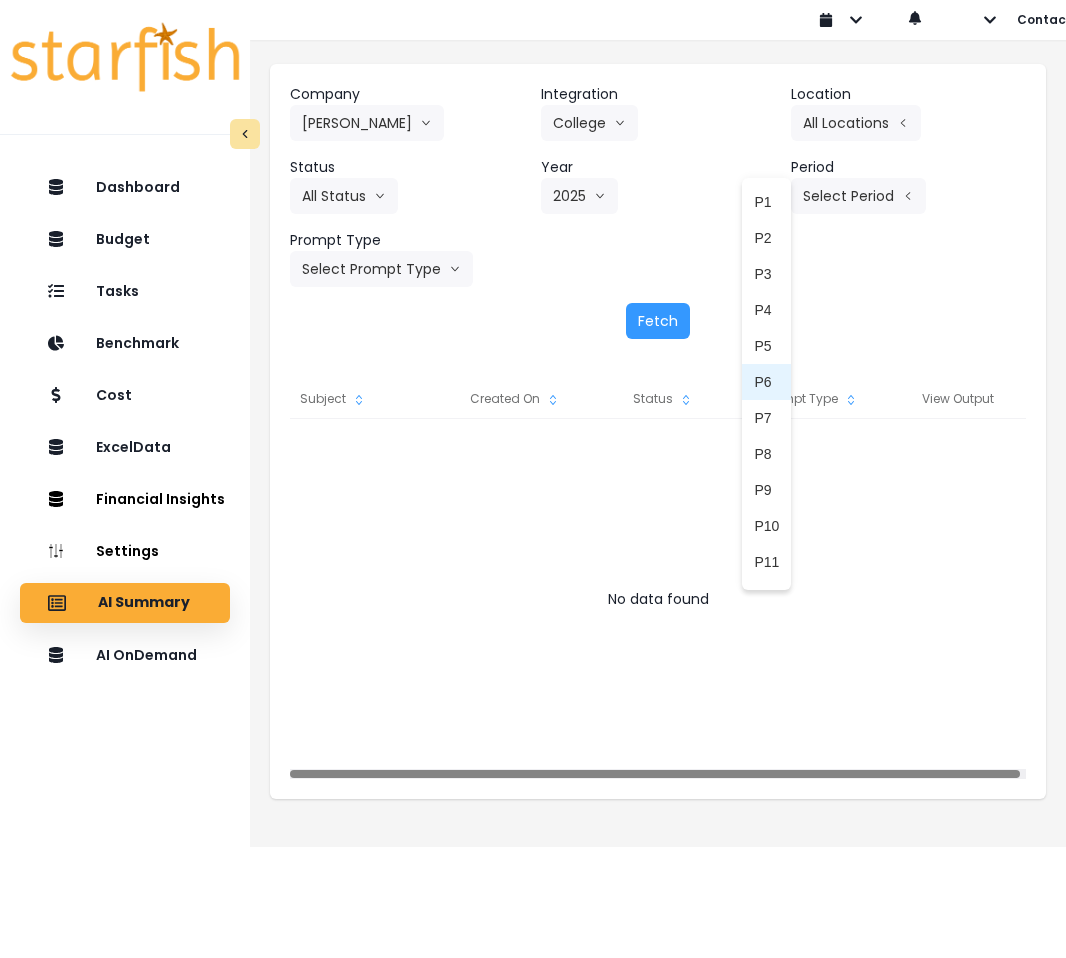 click on "P6" at bounding box center [766, 382] 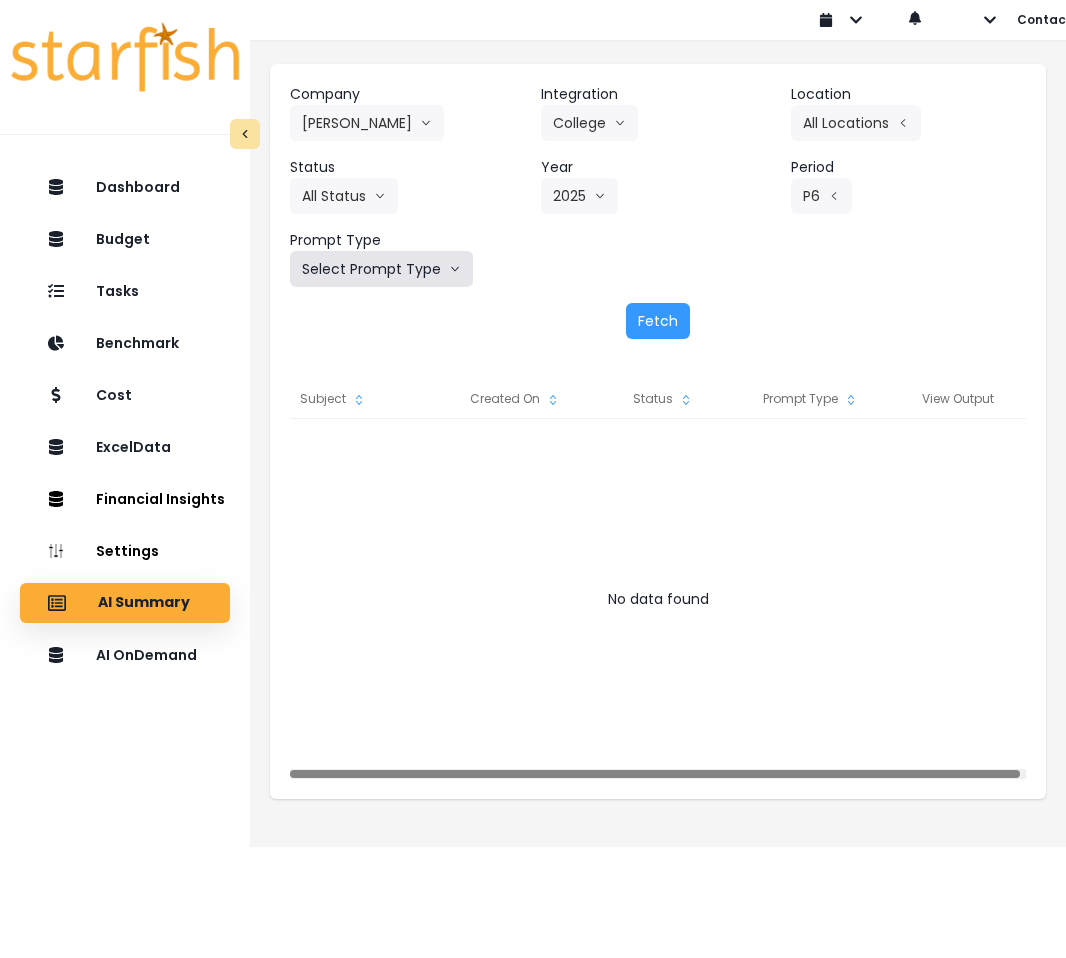 click on "Select Prompt Type" at bounding box center [381, 269] 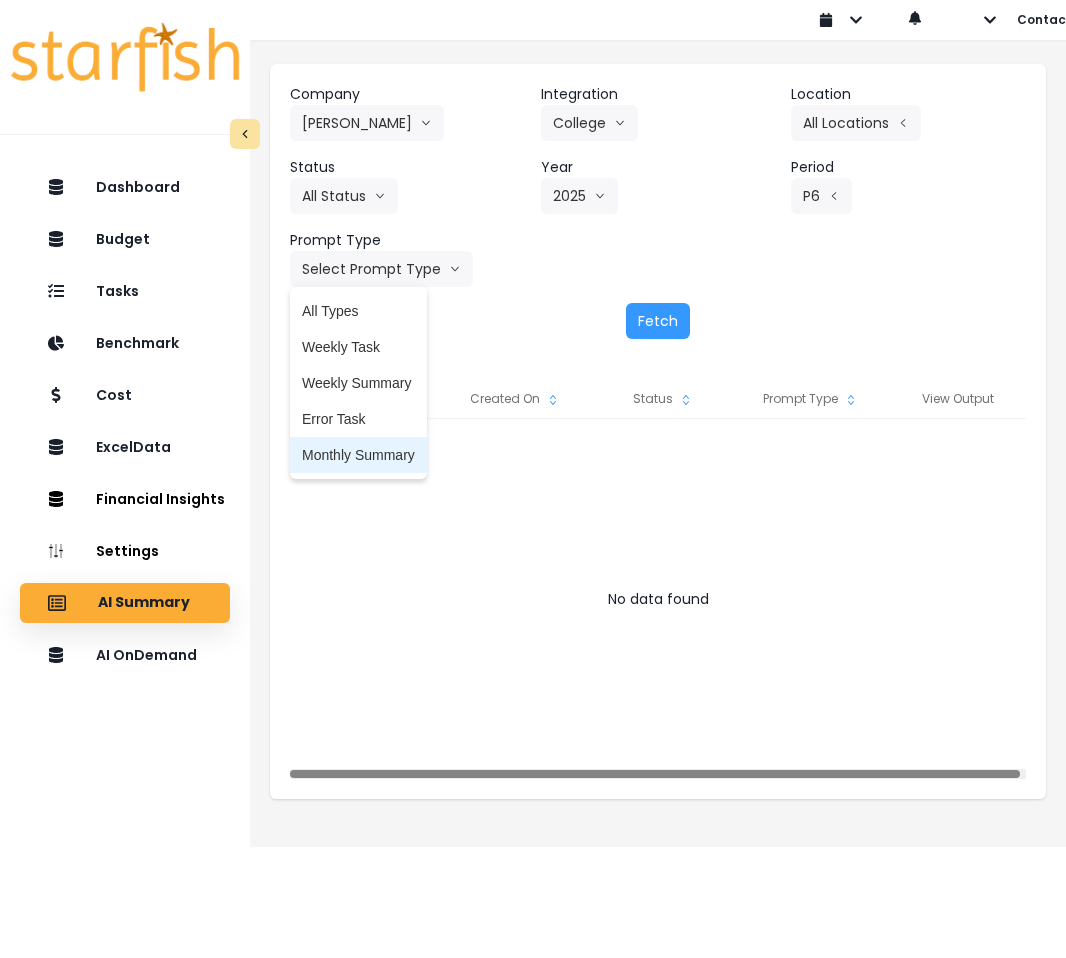 click on "Monthly Summary" at bounding box center (358, 455) 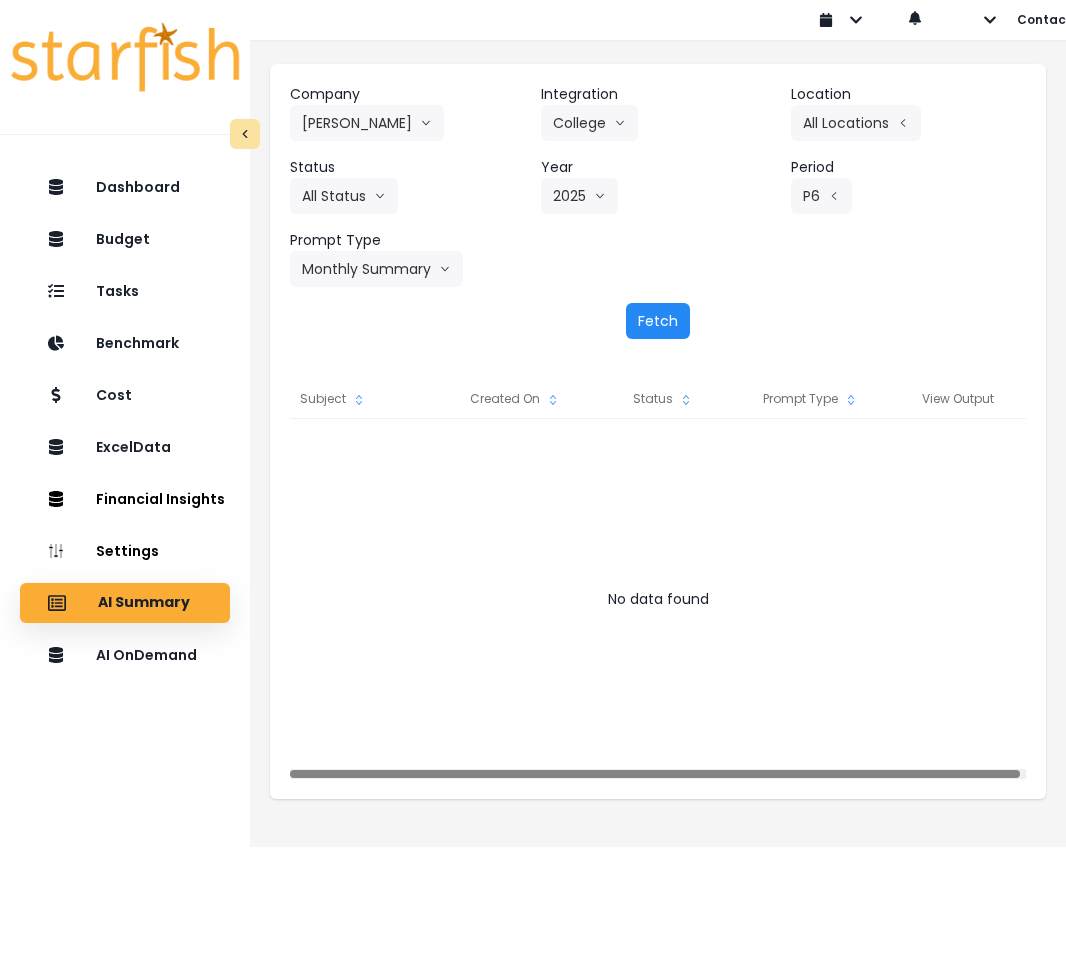 click on "Fetch" at bounding box center (658, 321) 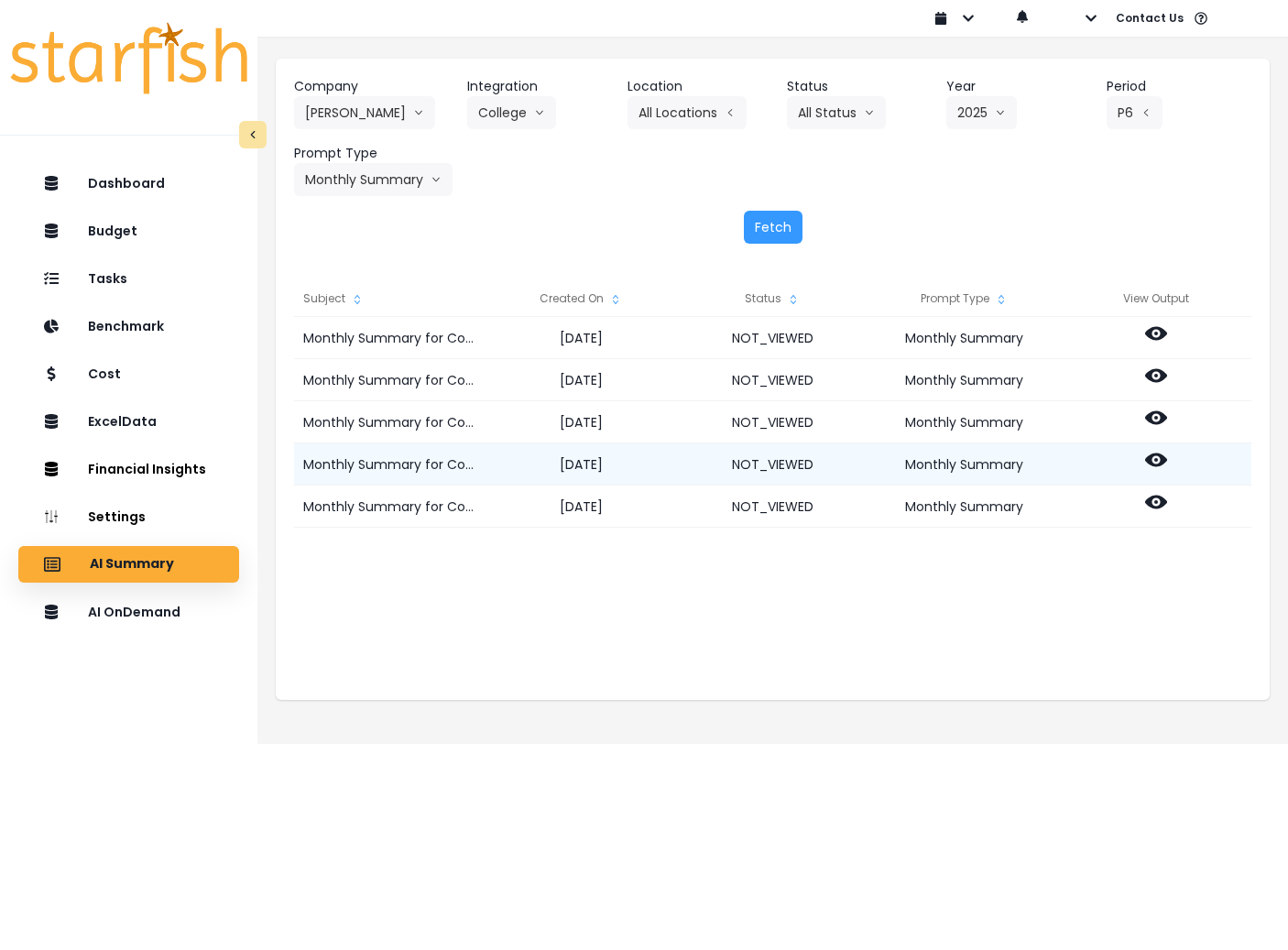 click 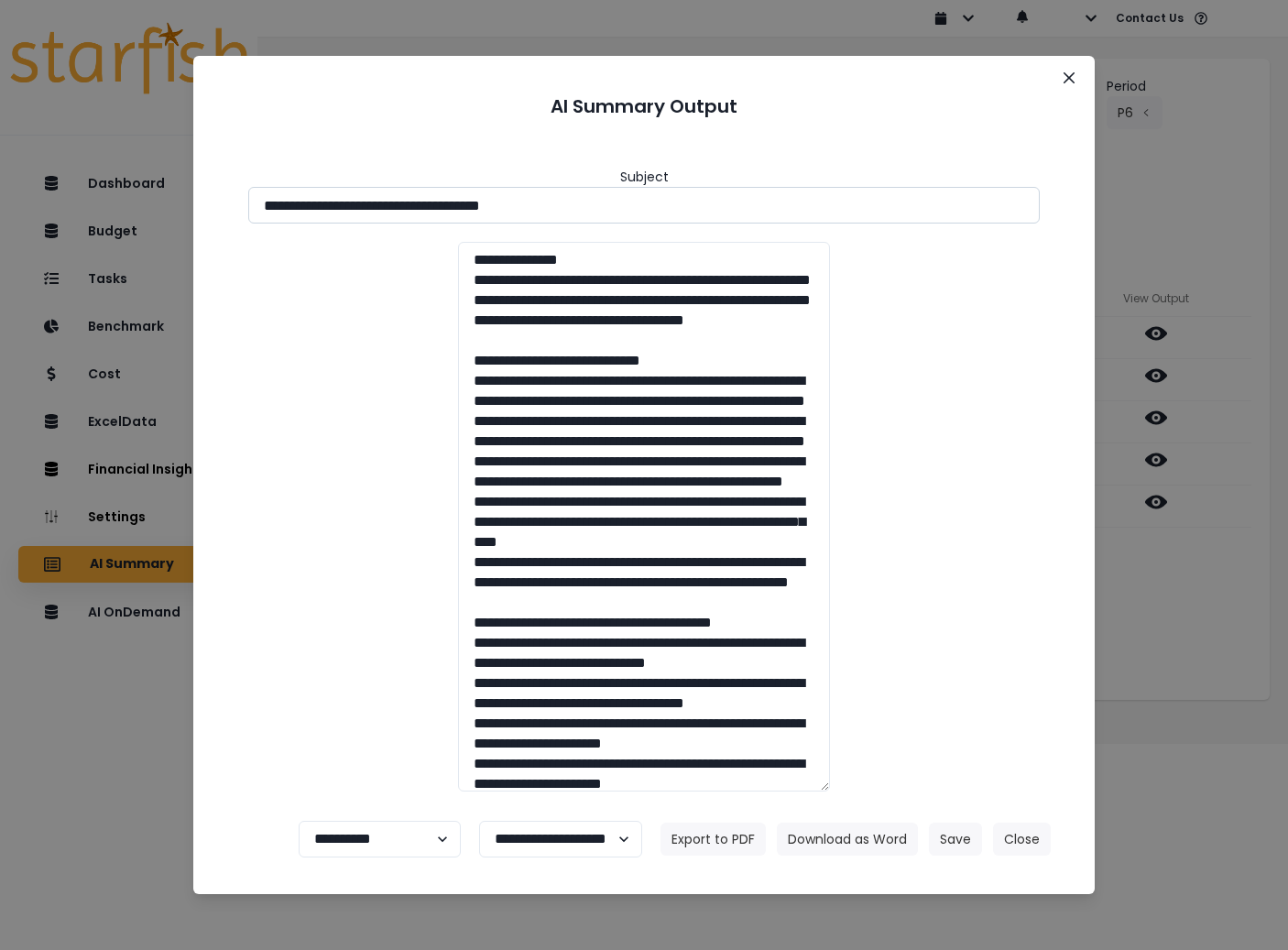 drag, startPoint x: 427, startPoint y: 208, endPoint x: 688, endPoint y: 202, distance: 261.06896 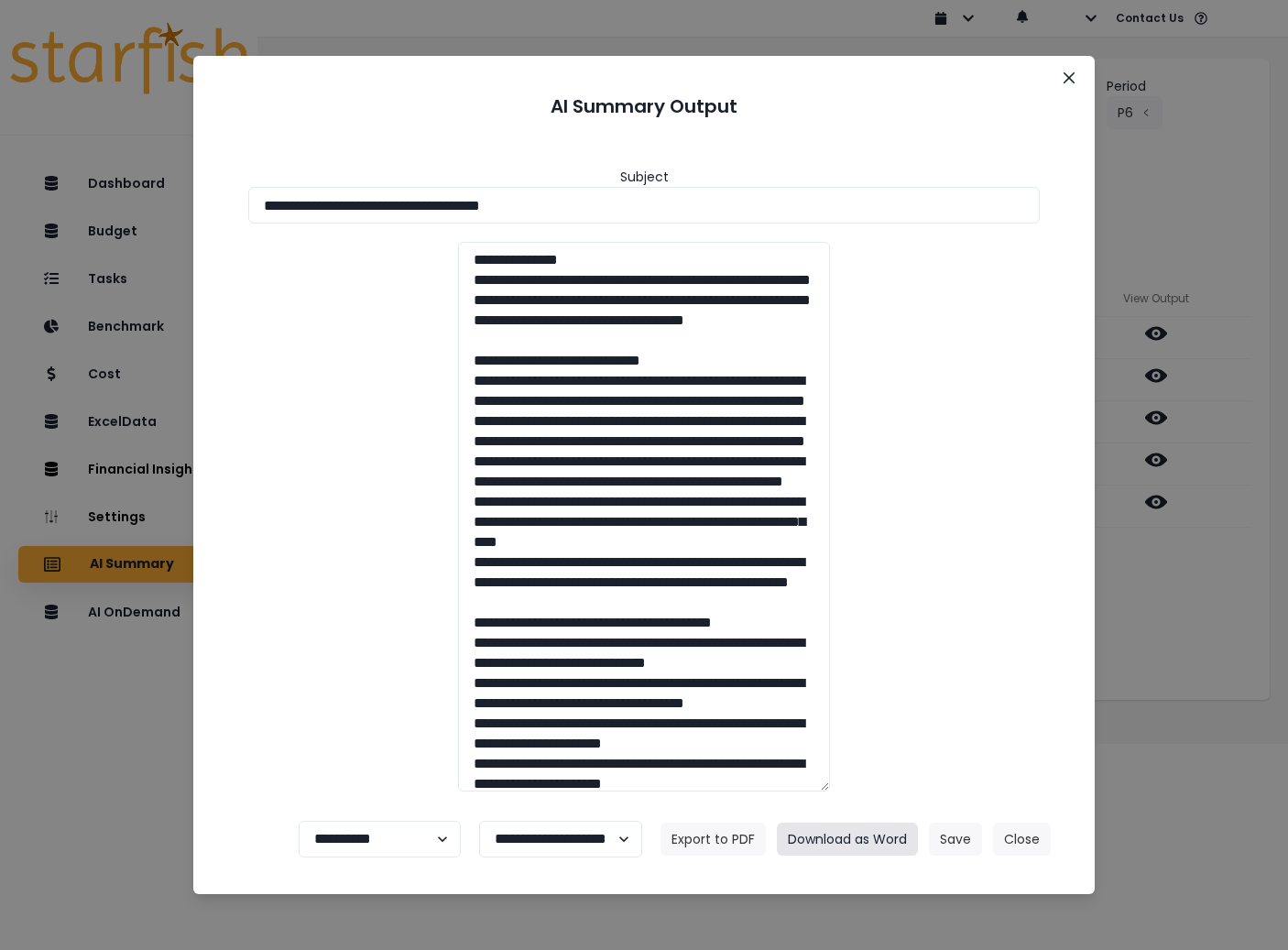click on "Download as Word" at bounding box center (847, 839) 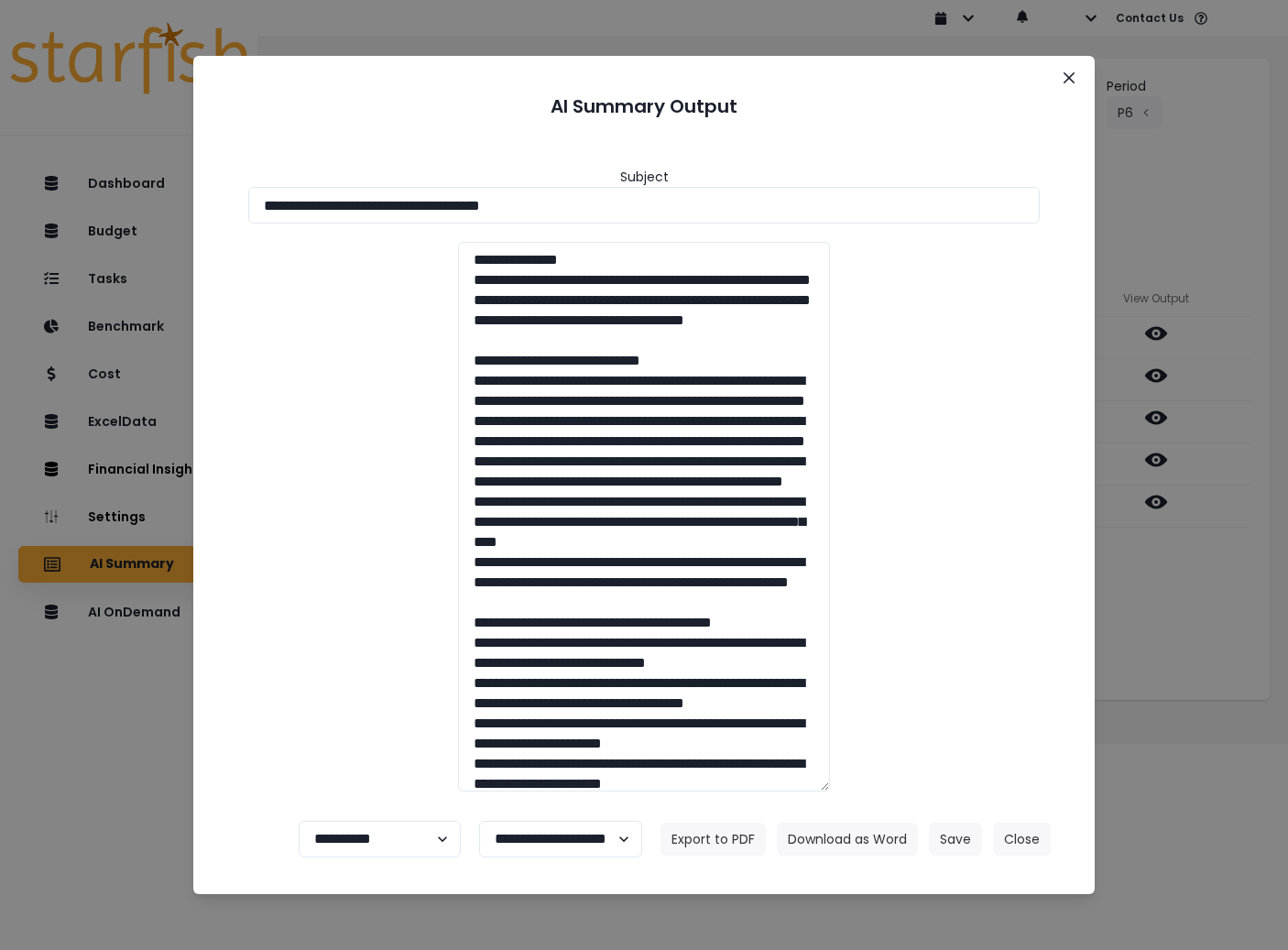 click on "**********" at bounding box center (644, 475) 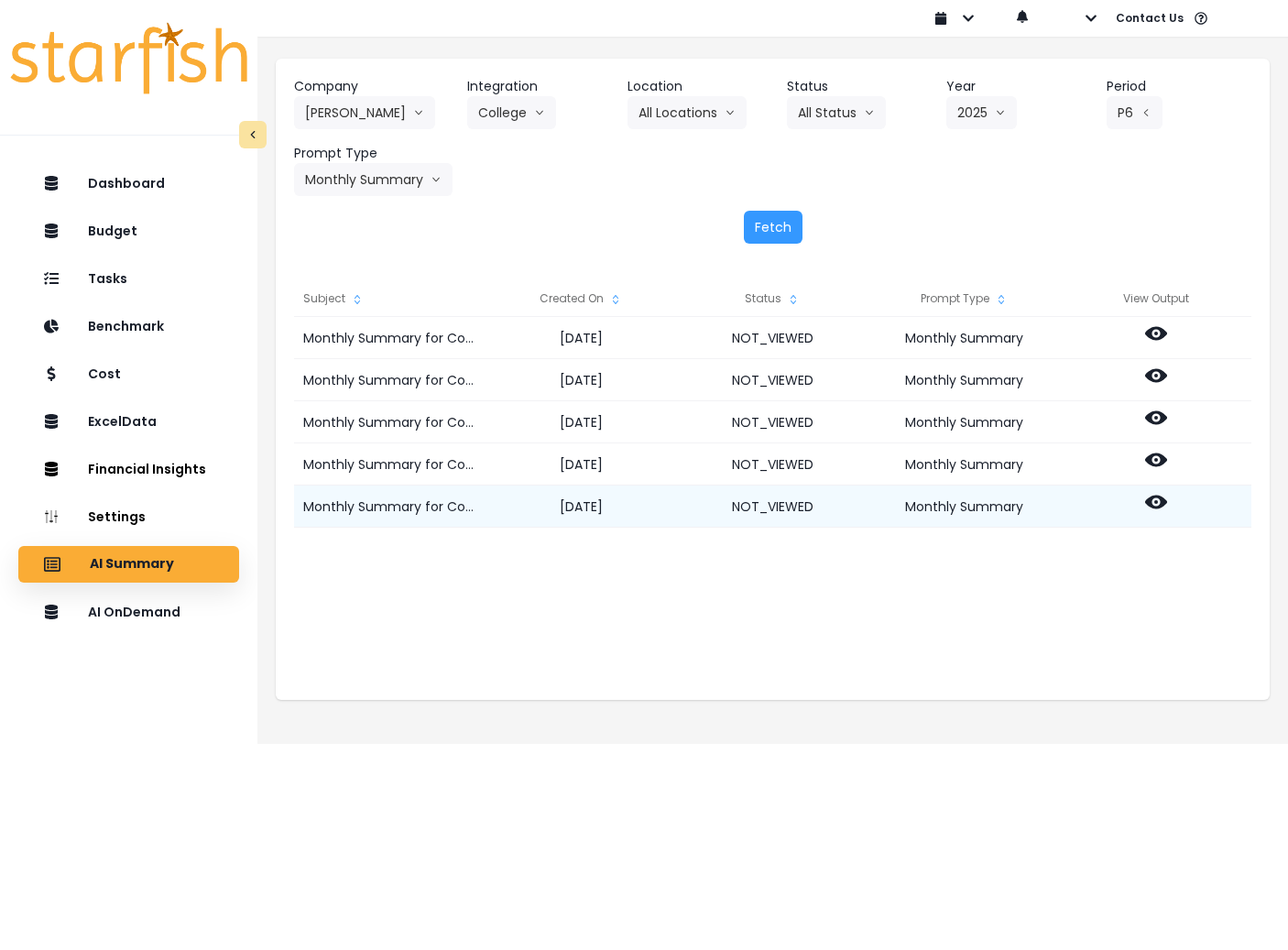 click 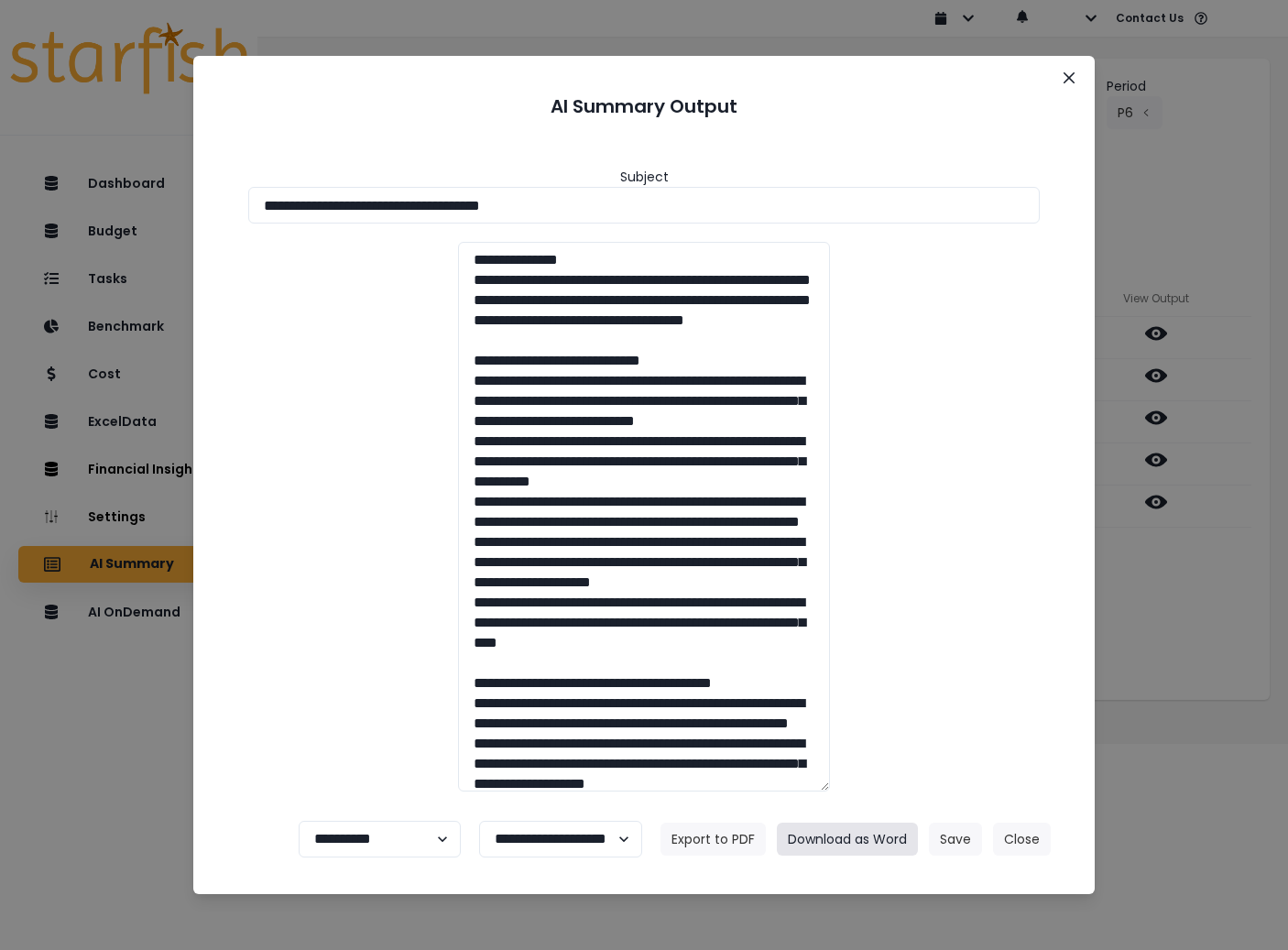 click on "Download as Word" at bounding box center [847, 839] 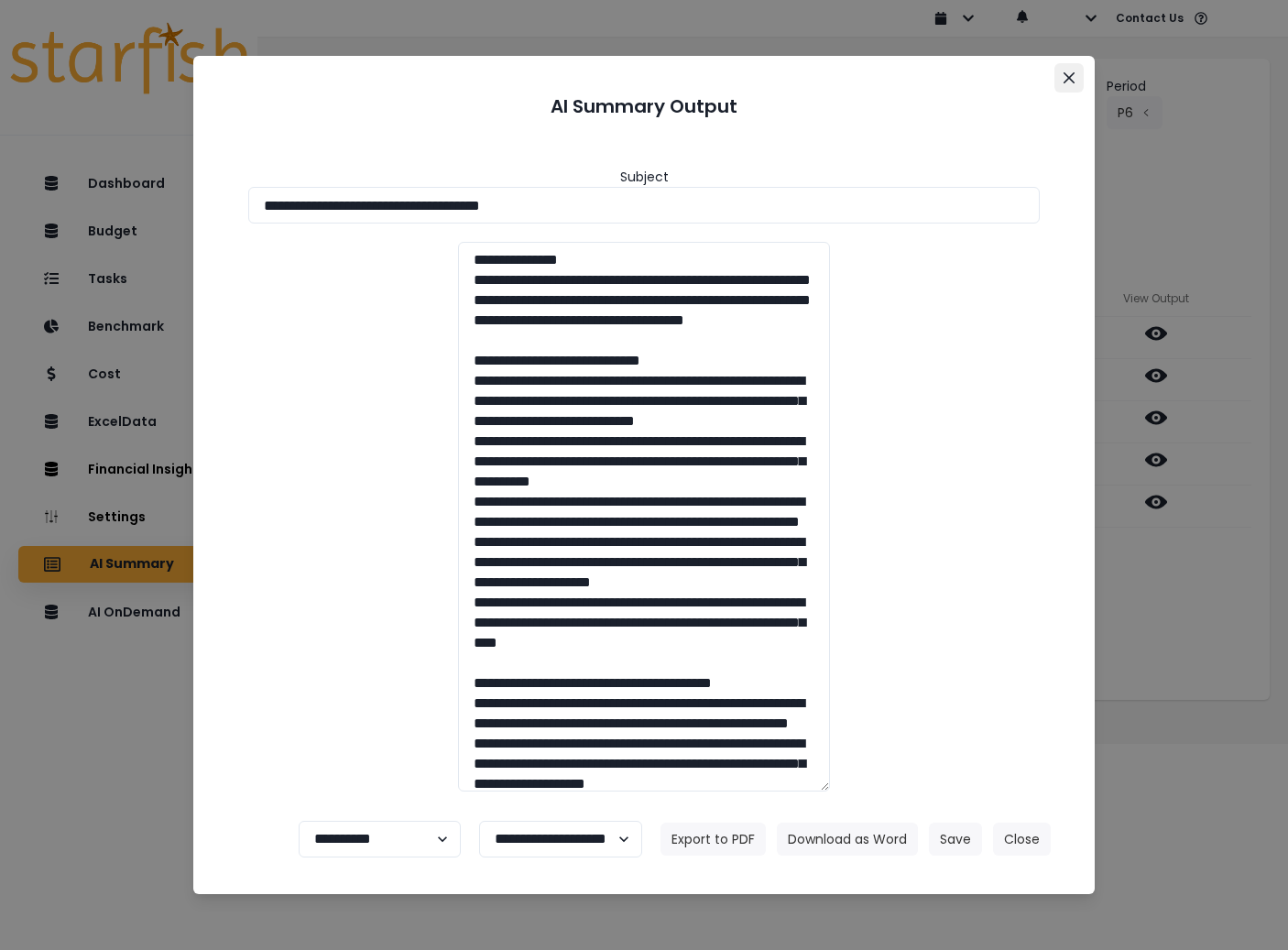 click at bounding box center (1069, 78) 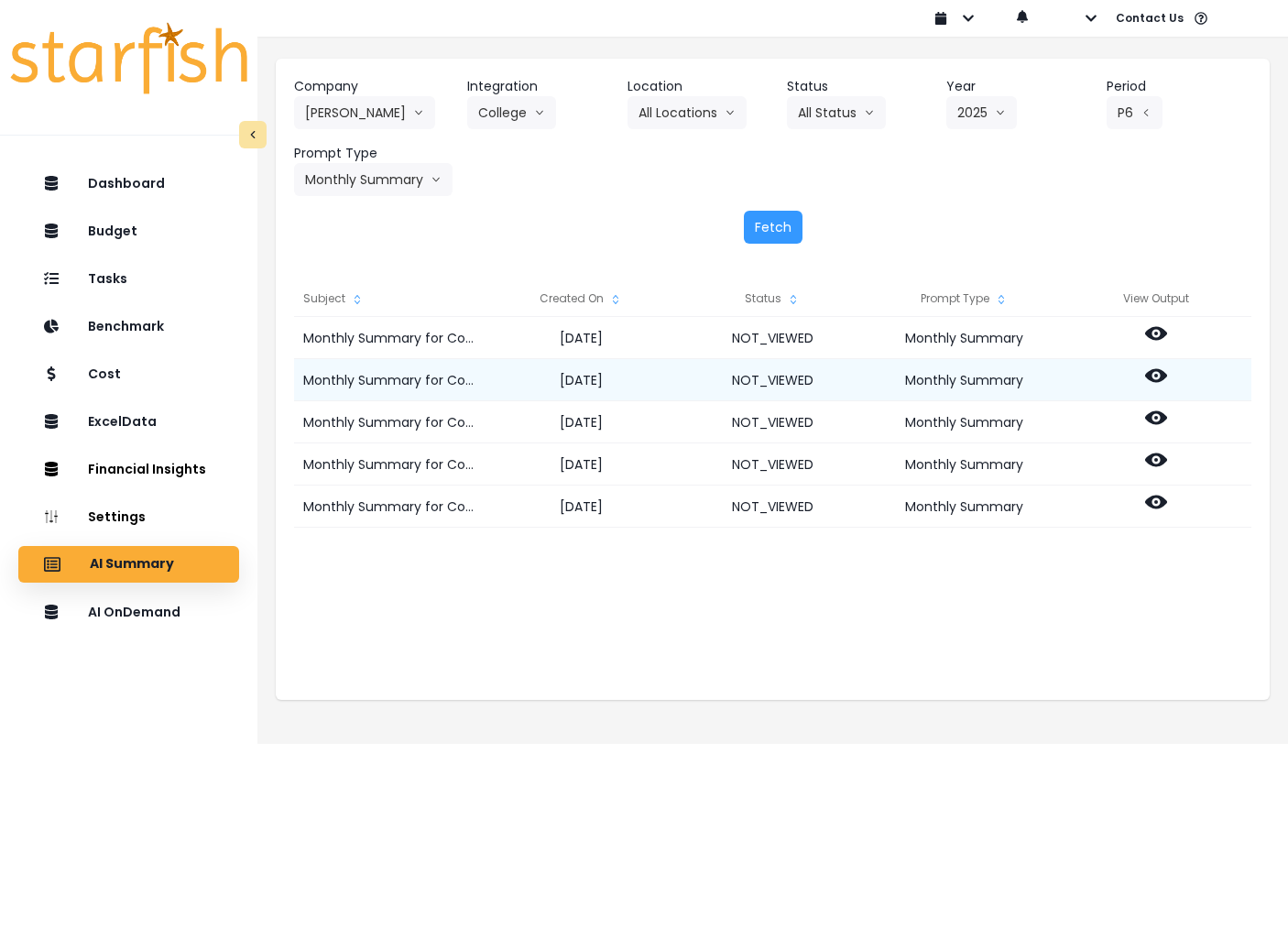 click 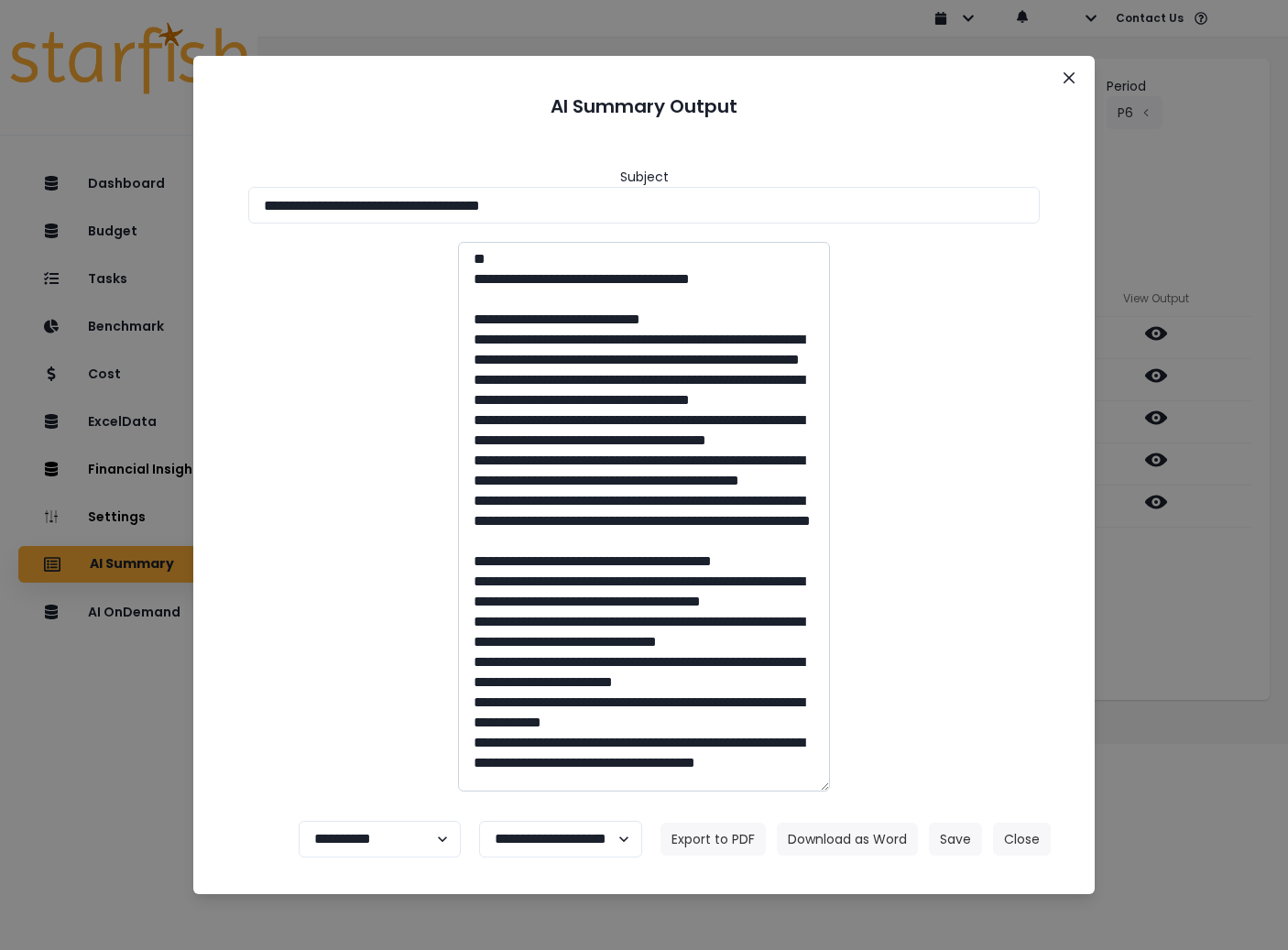scroll, scrollTop: 92, scrollLeft: 0, axis: vertical 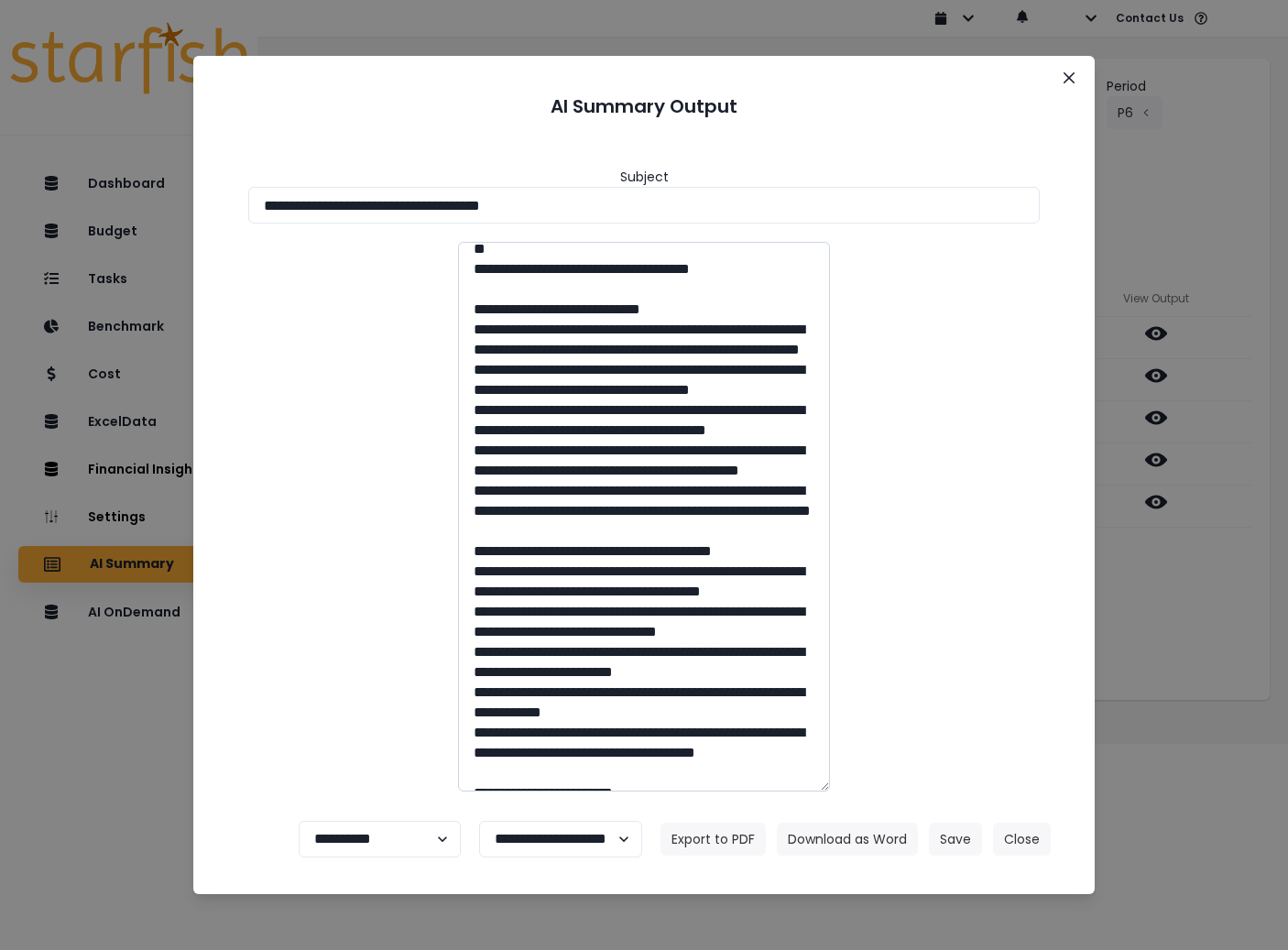 drag, startPoint x: 559, startPoint y: 573, endPoint x: 486, endPoint y: 571, distance: 73.027392 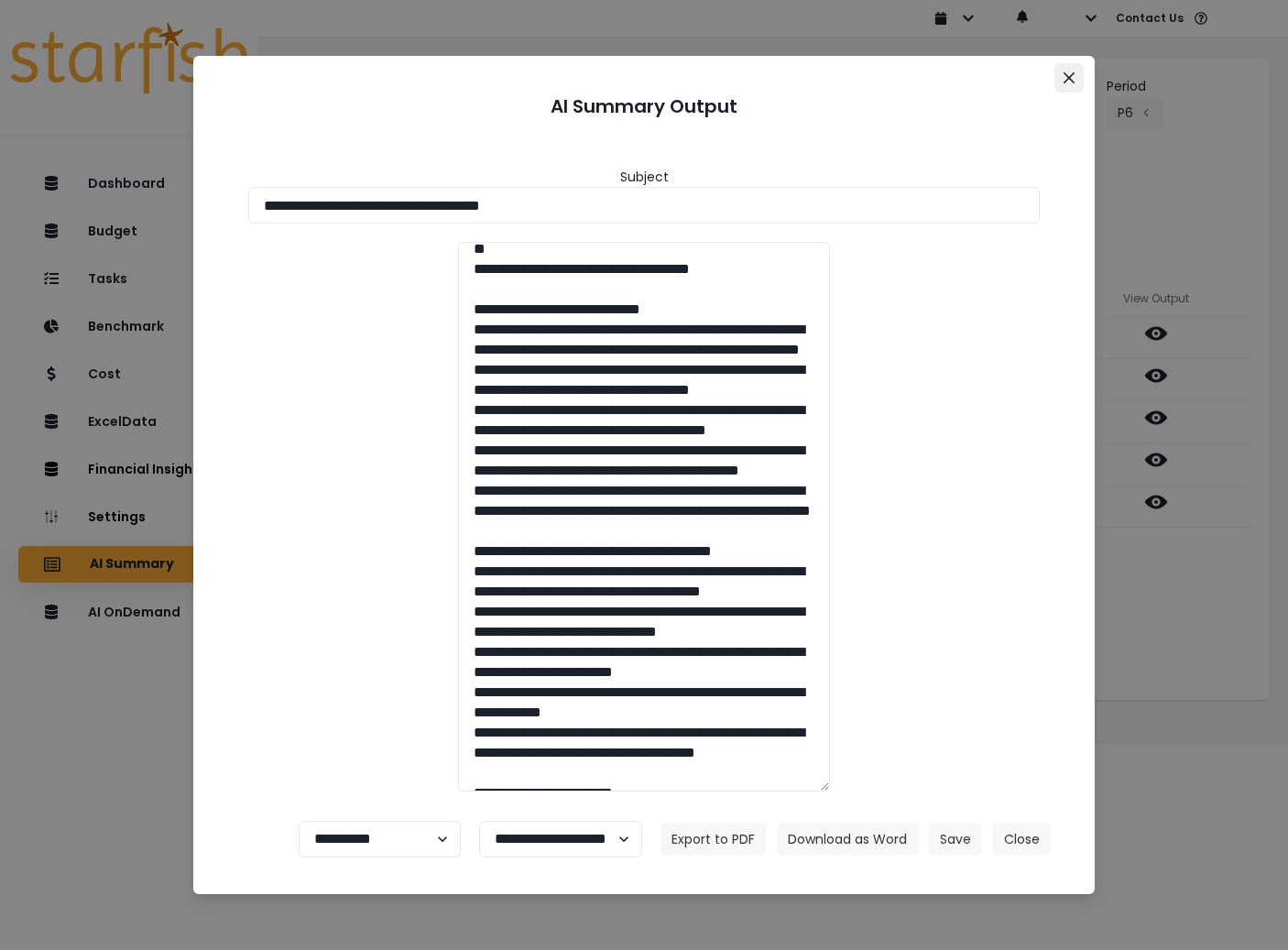 click at bounding box center [1069, 78] 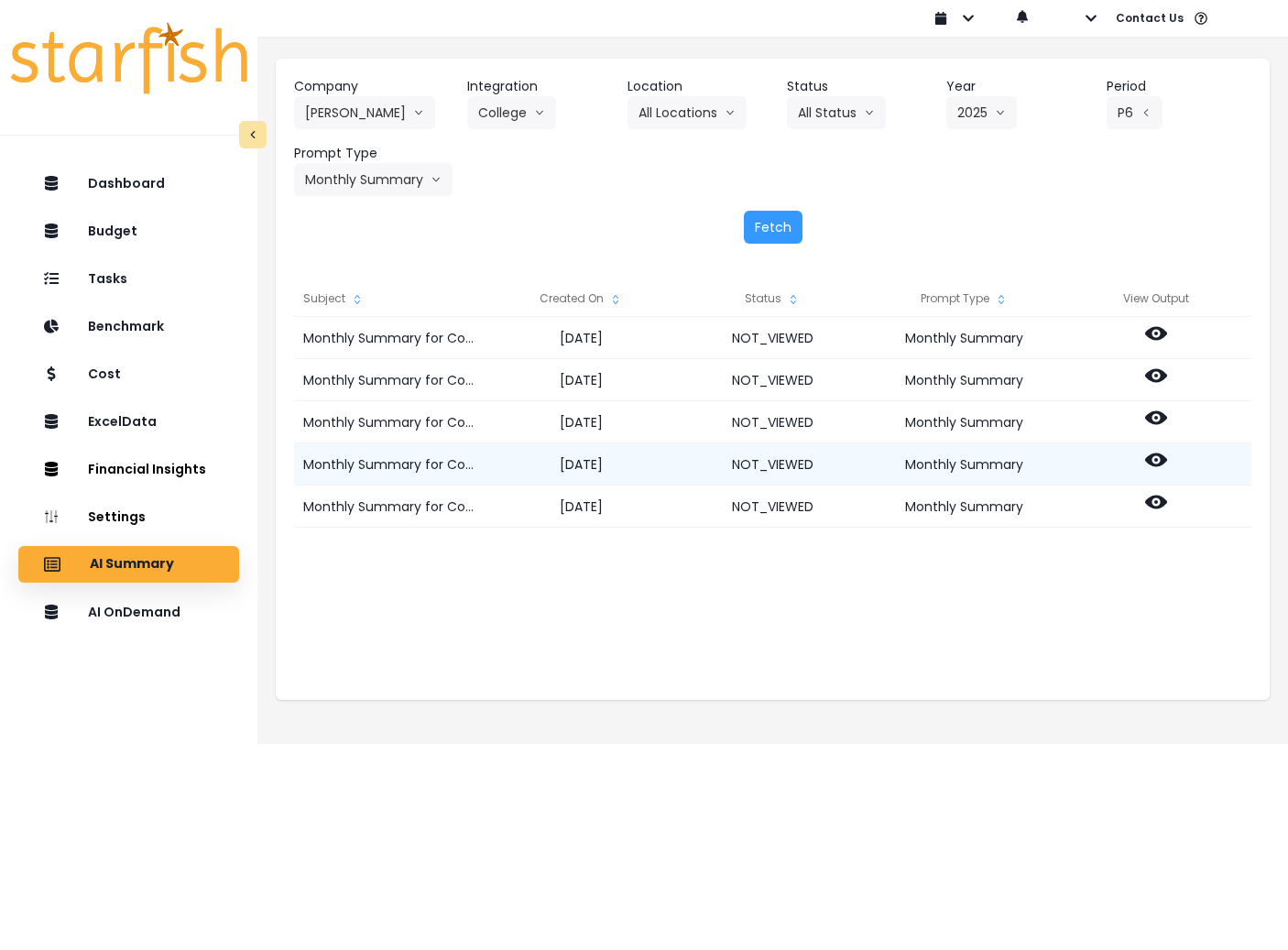 click at bounding box center [1155, 464] 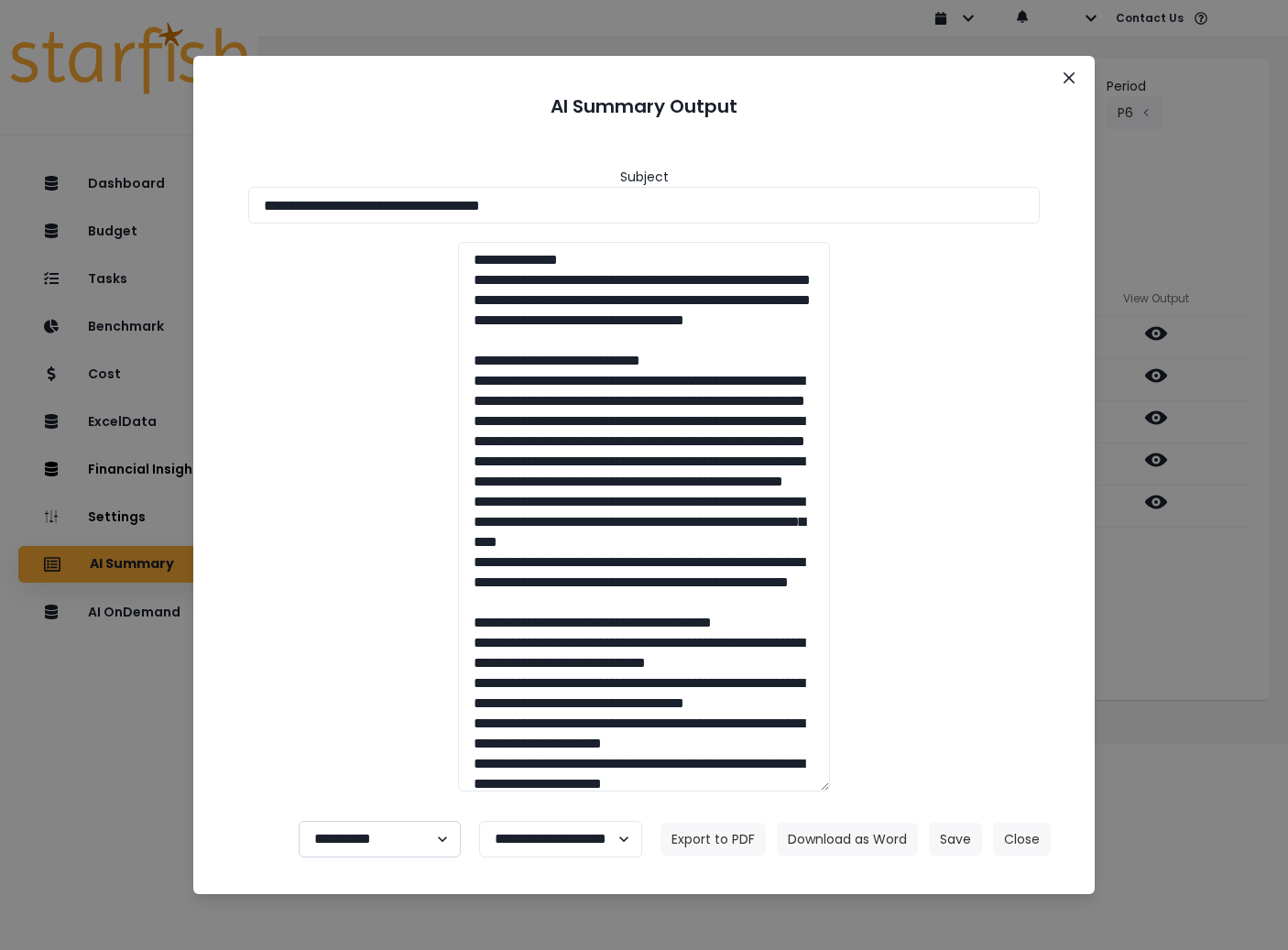 click on "**********" at bounding box center (380, 839) 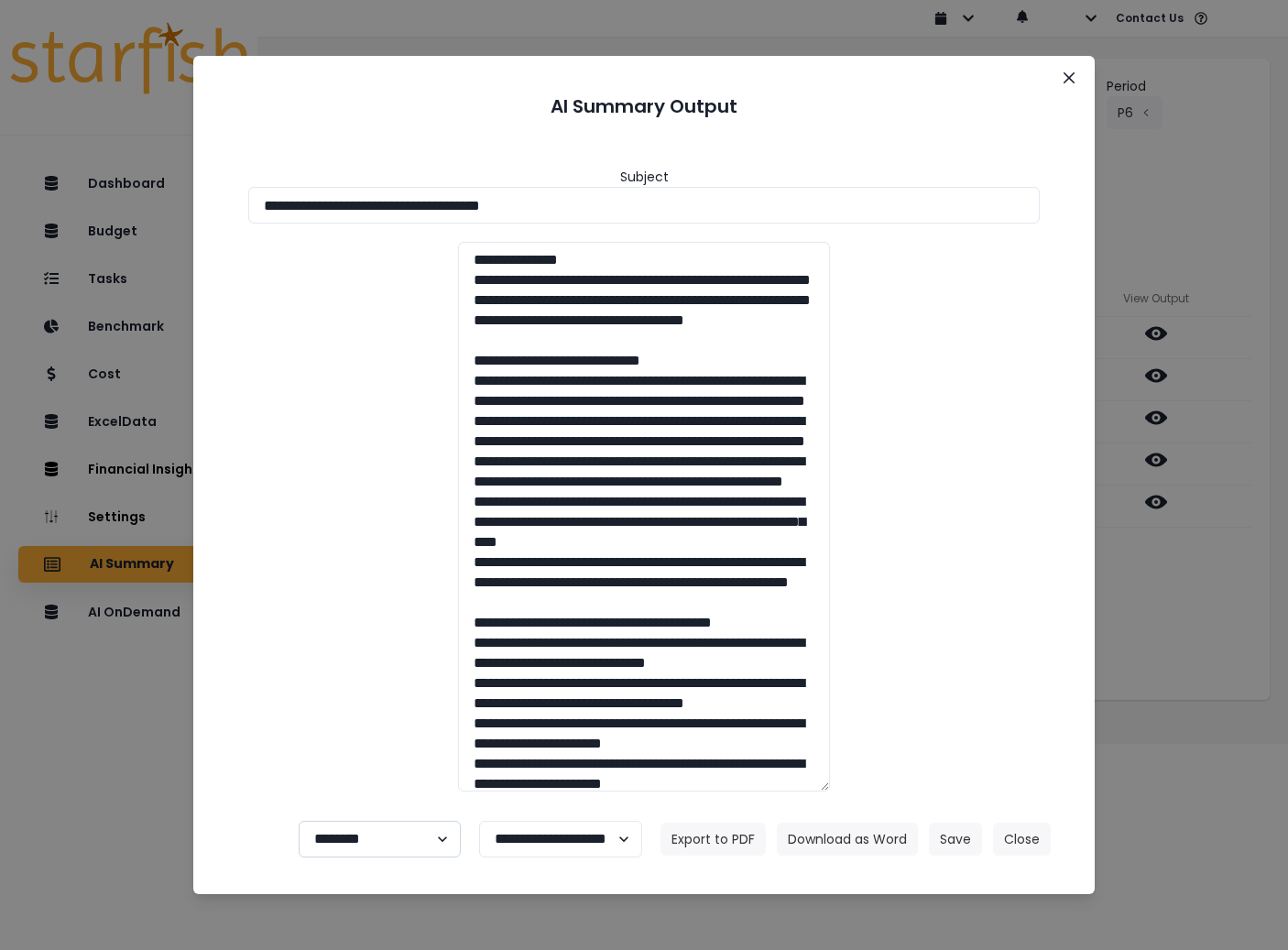 click on "**********" at bounding box center (380, 839) 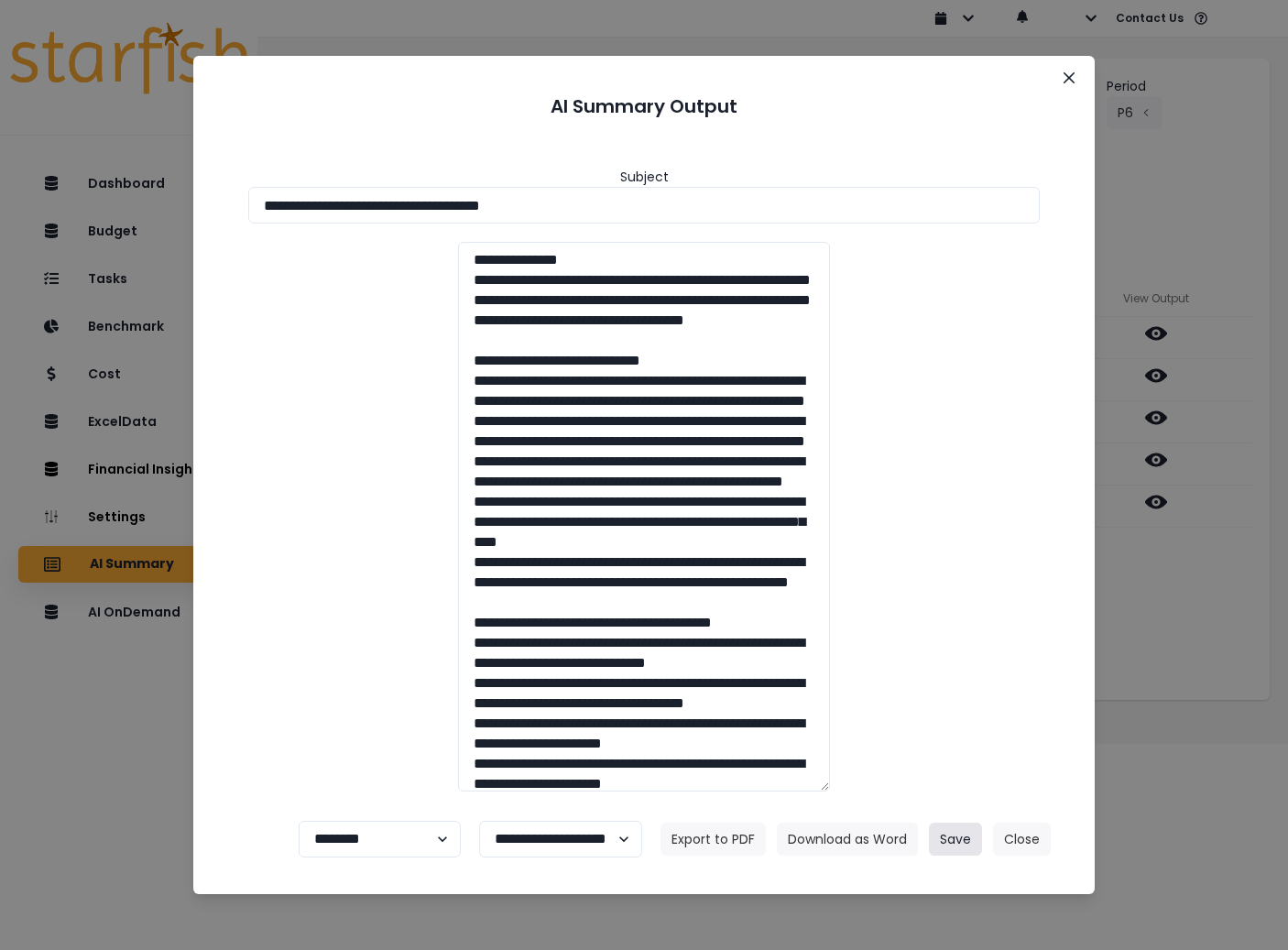 click on "Save" at bounding box center (955, 839) 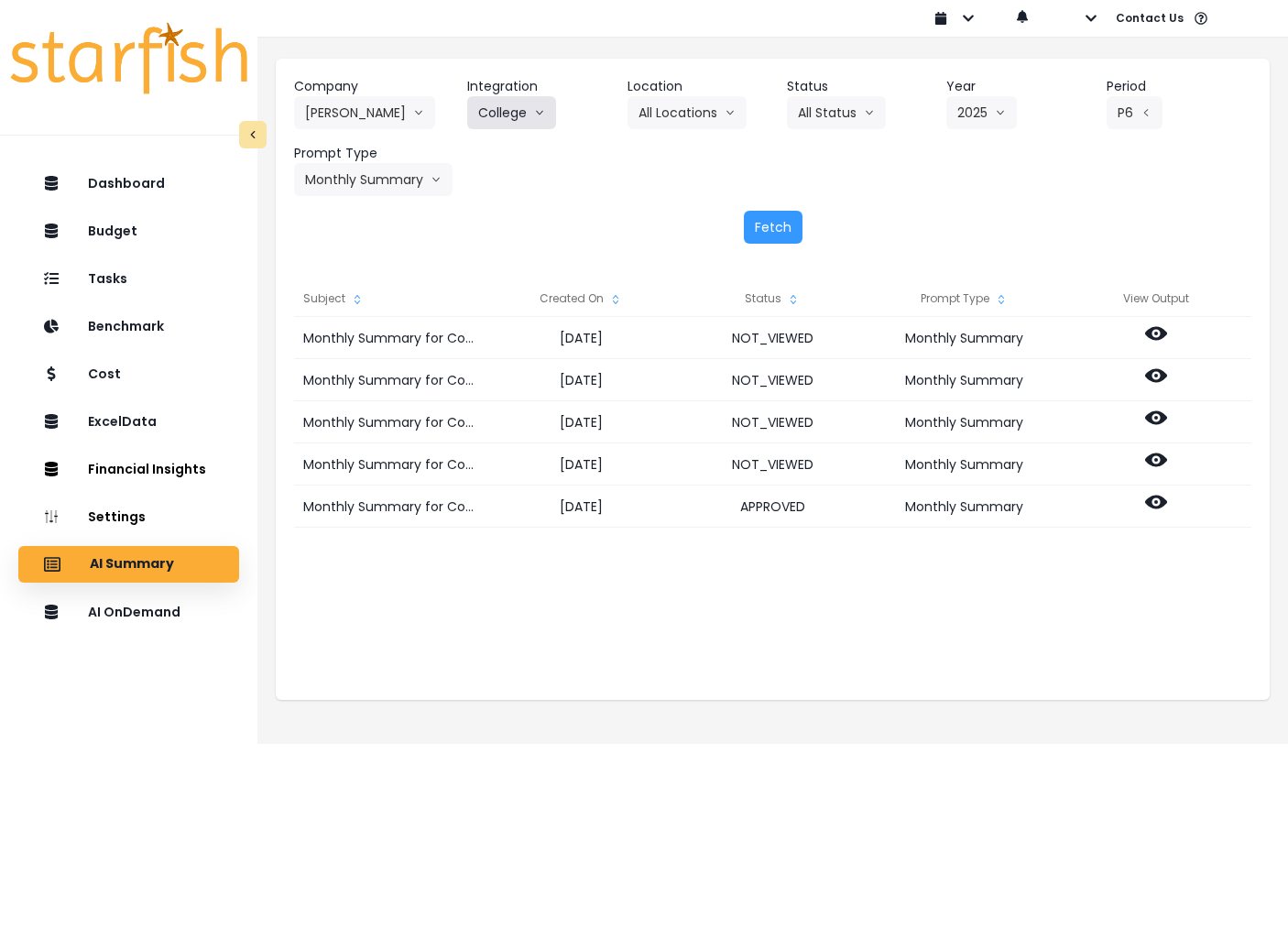 click on "College" at bounding box center (511, 113) 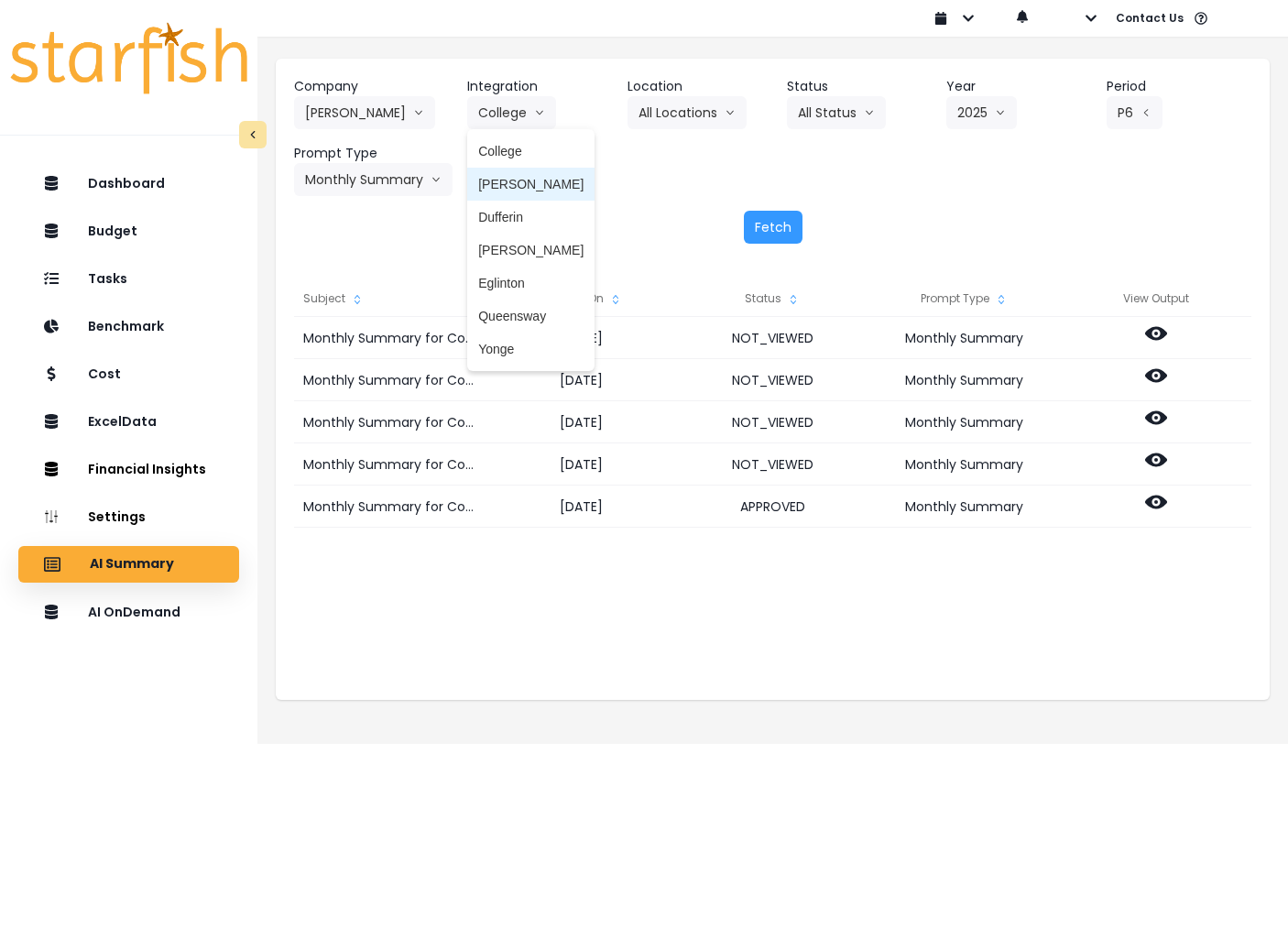 click on "[PERSON_NAME]" at bounding box center (530, 184) 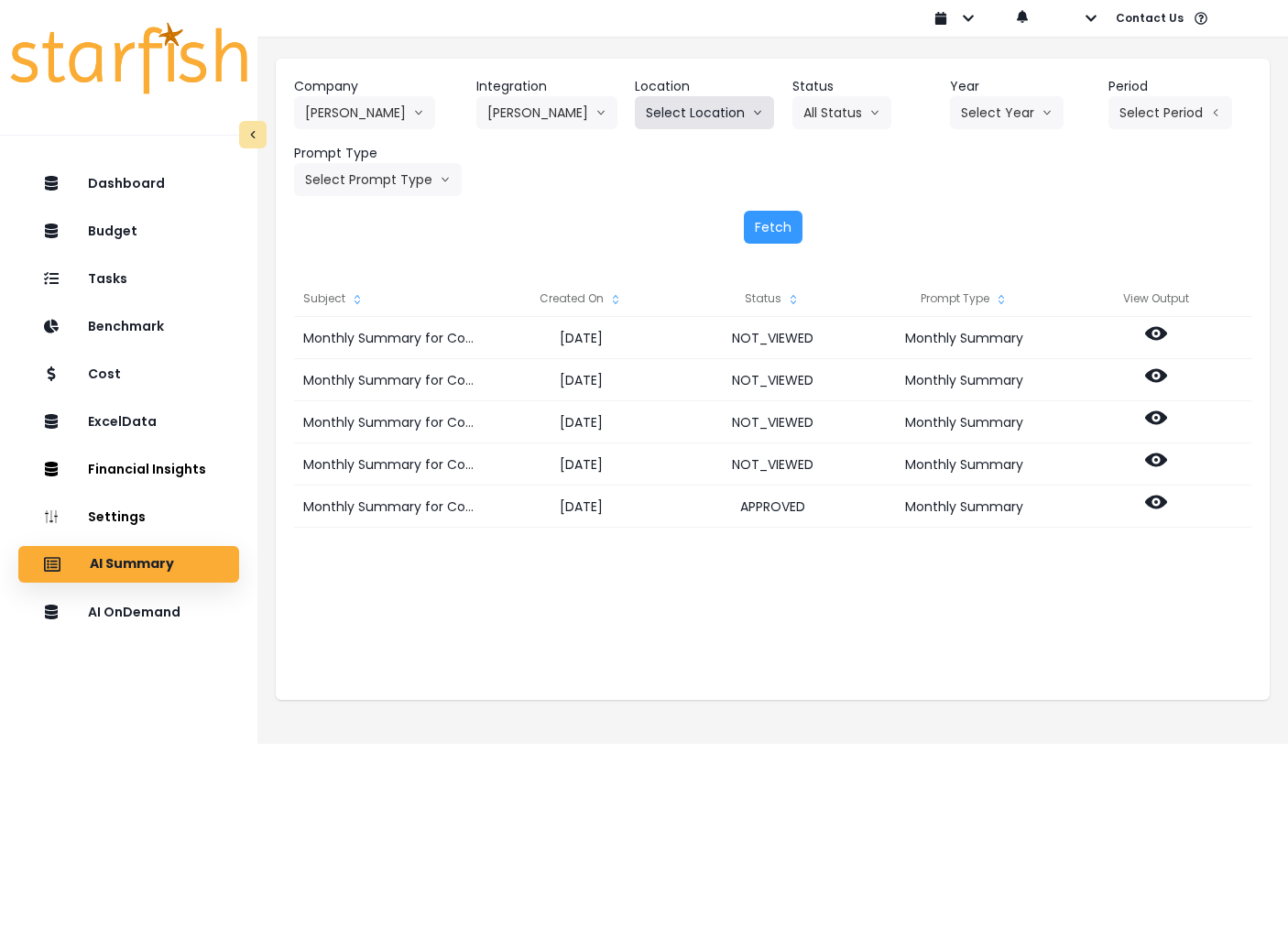 click on "Select Location" at bounding box center (704, 113) 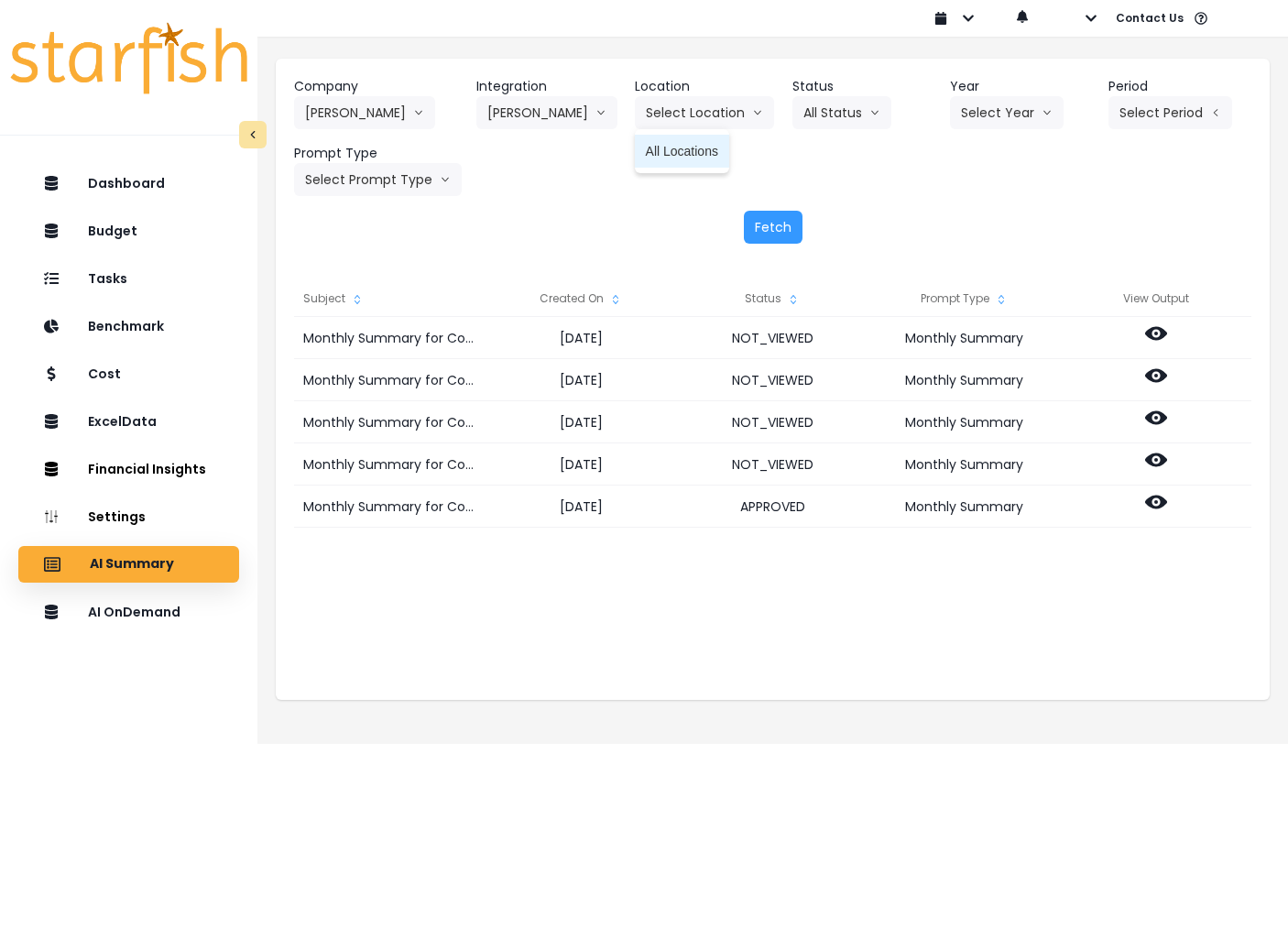 click on "All Locations" at bounding box center (682, 151) 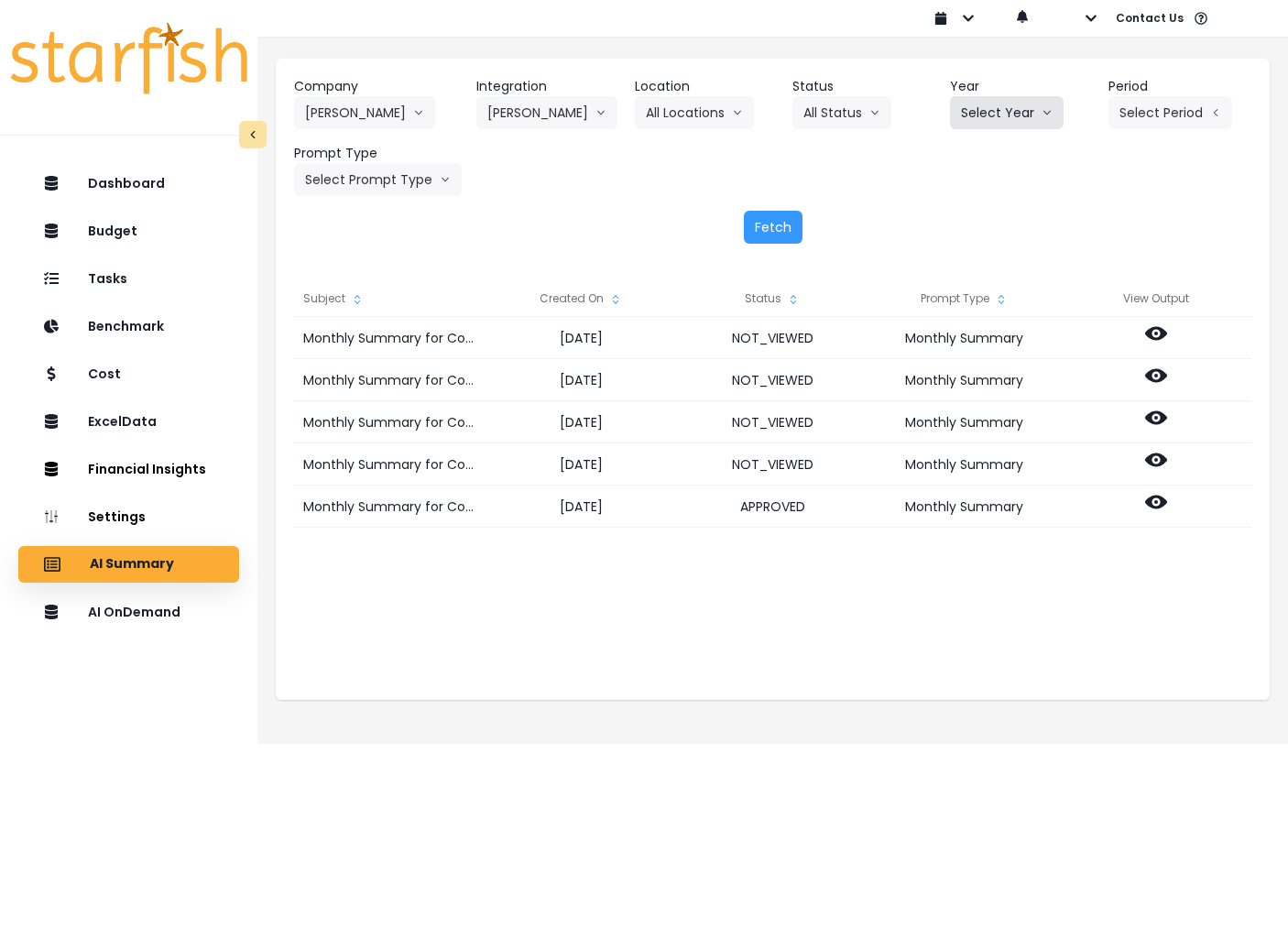 click on "Select Year" at bounding box center [1007, 113] 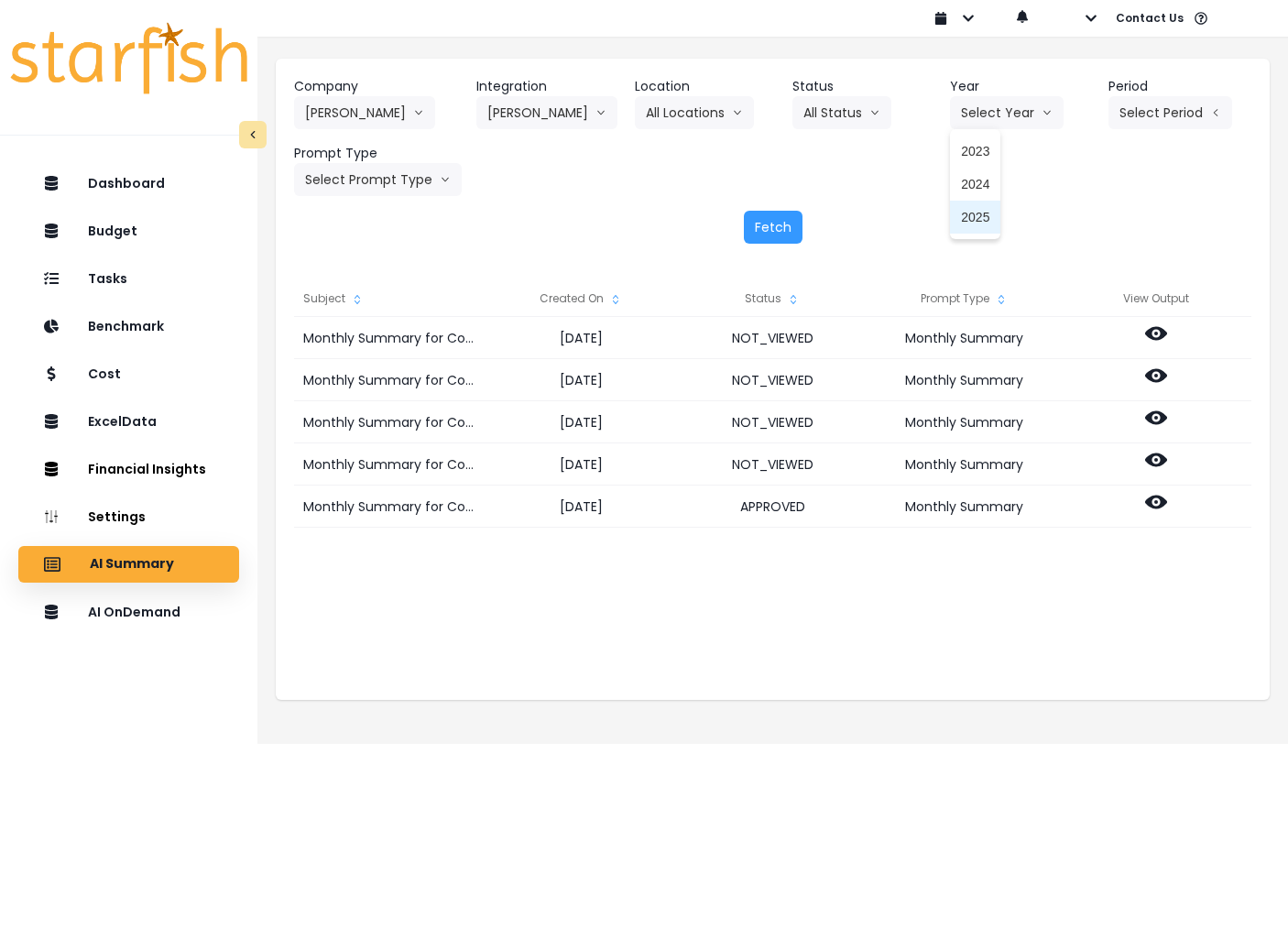 click on "2025" at bounding box center (975, 217) 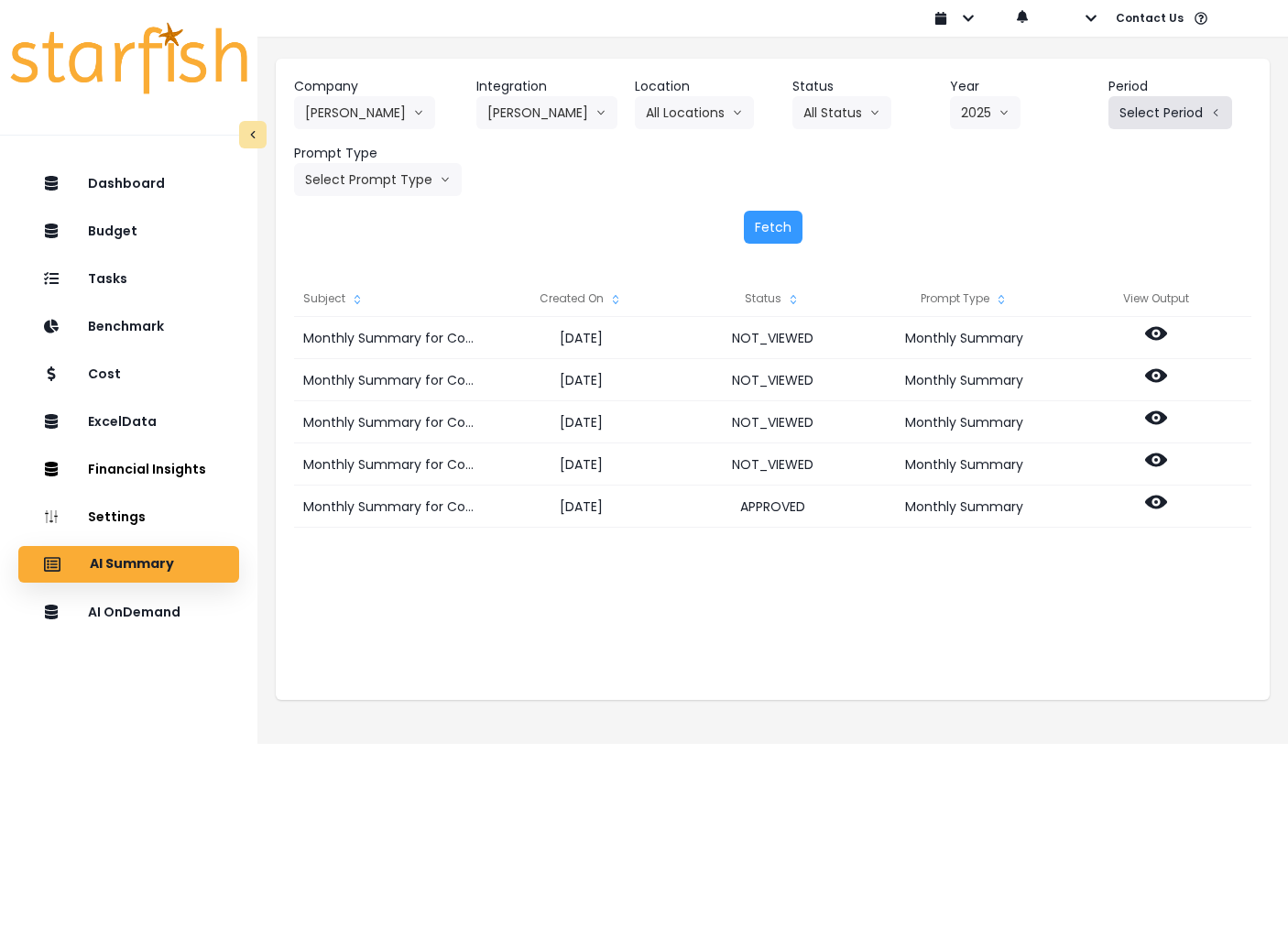 click on "Select Period" at bounding box center (1170, 113) 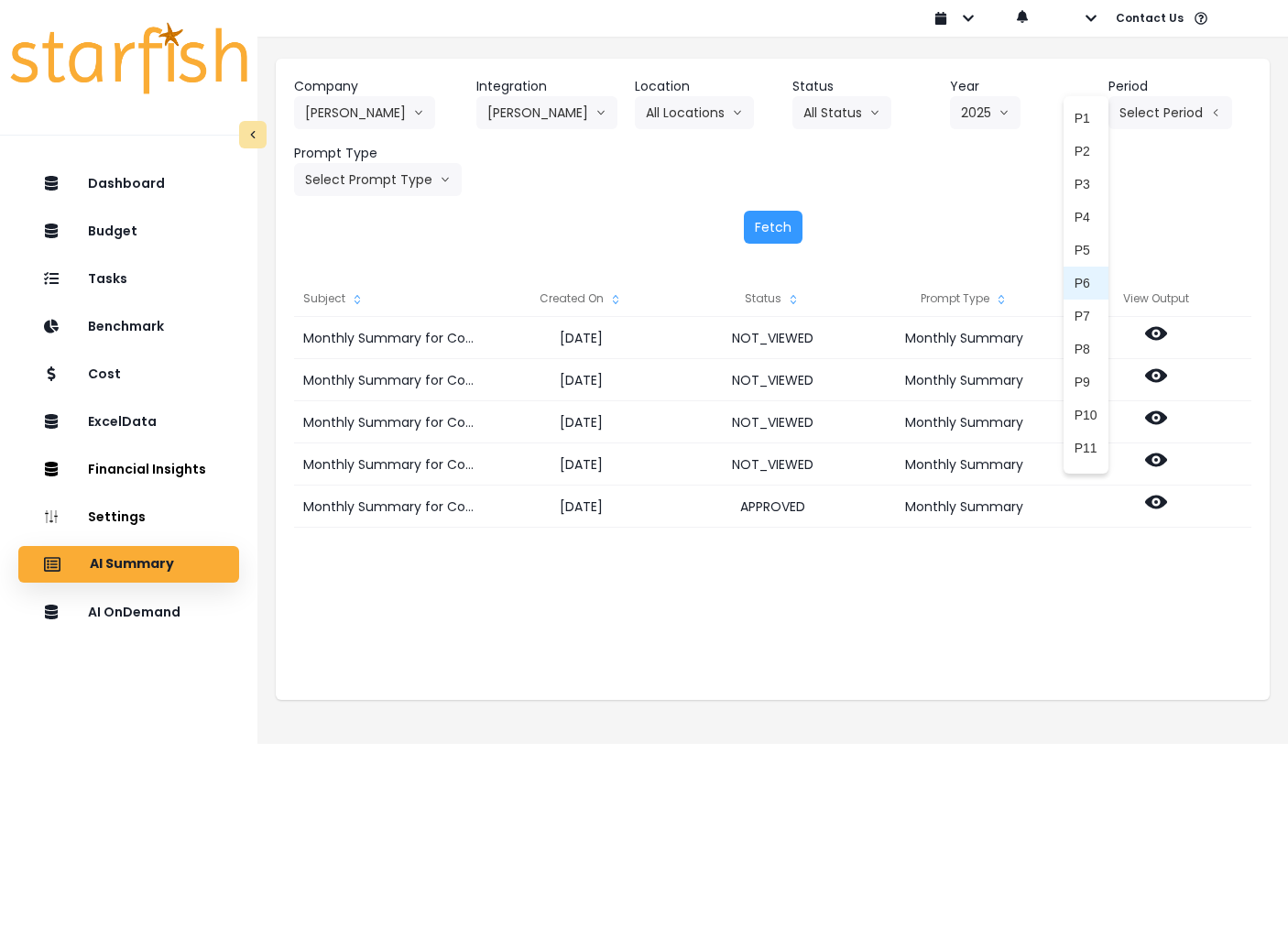 click on "P6" at bounding box center (1086, 283) 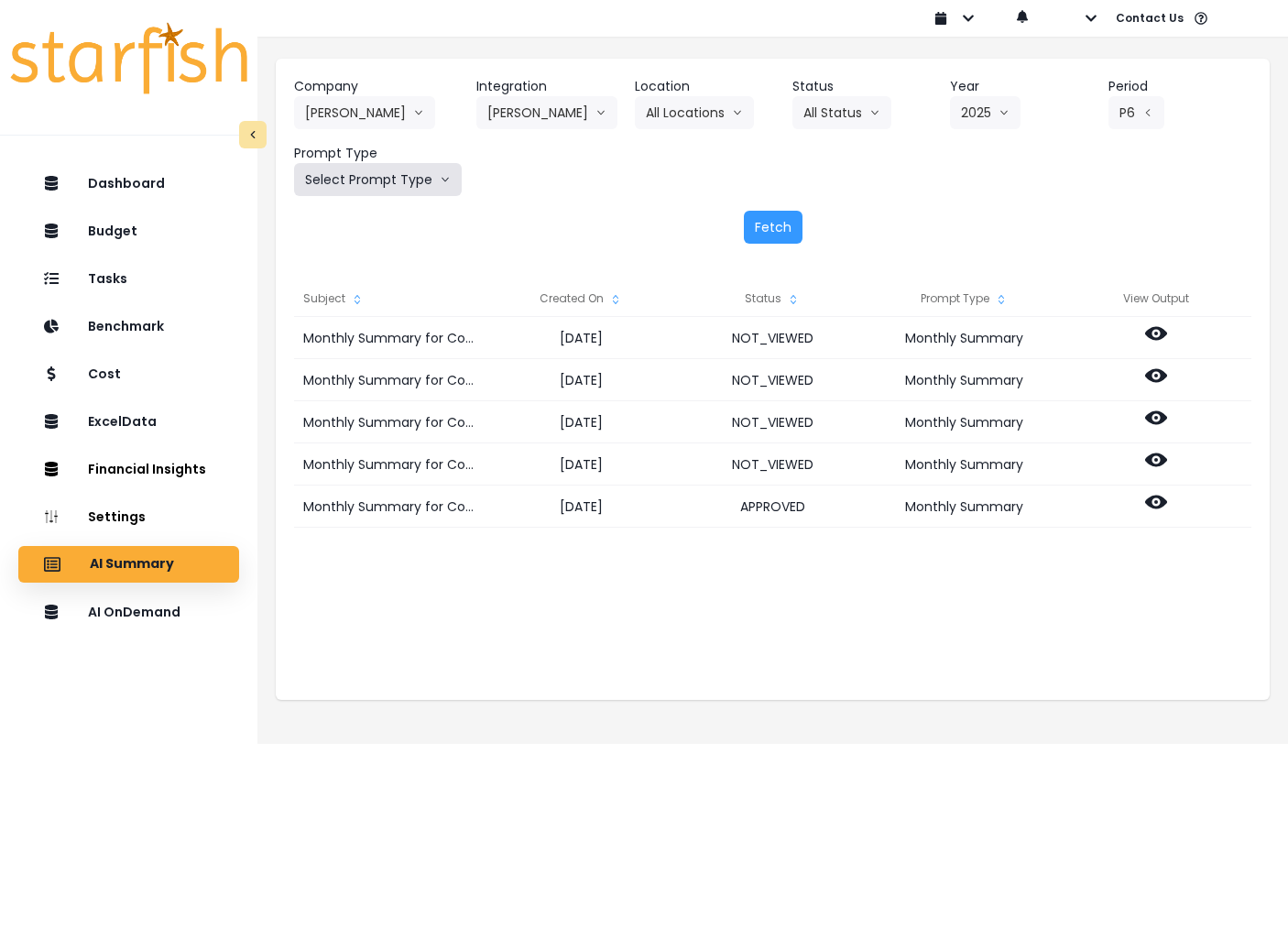 click on "Select Prompt Type" at bounding box center (377, 180) 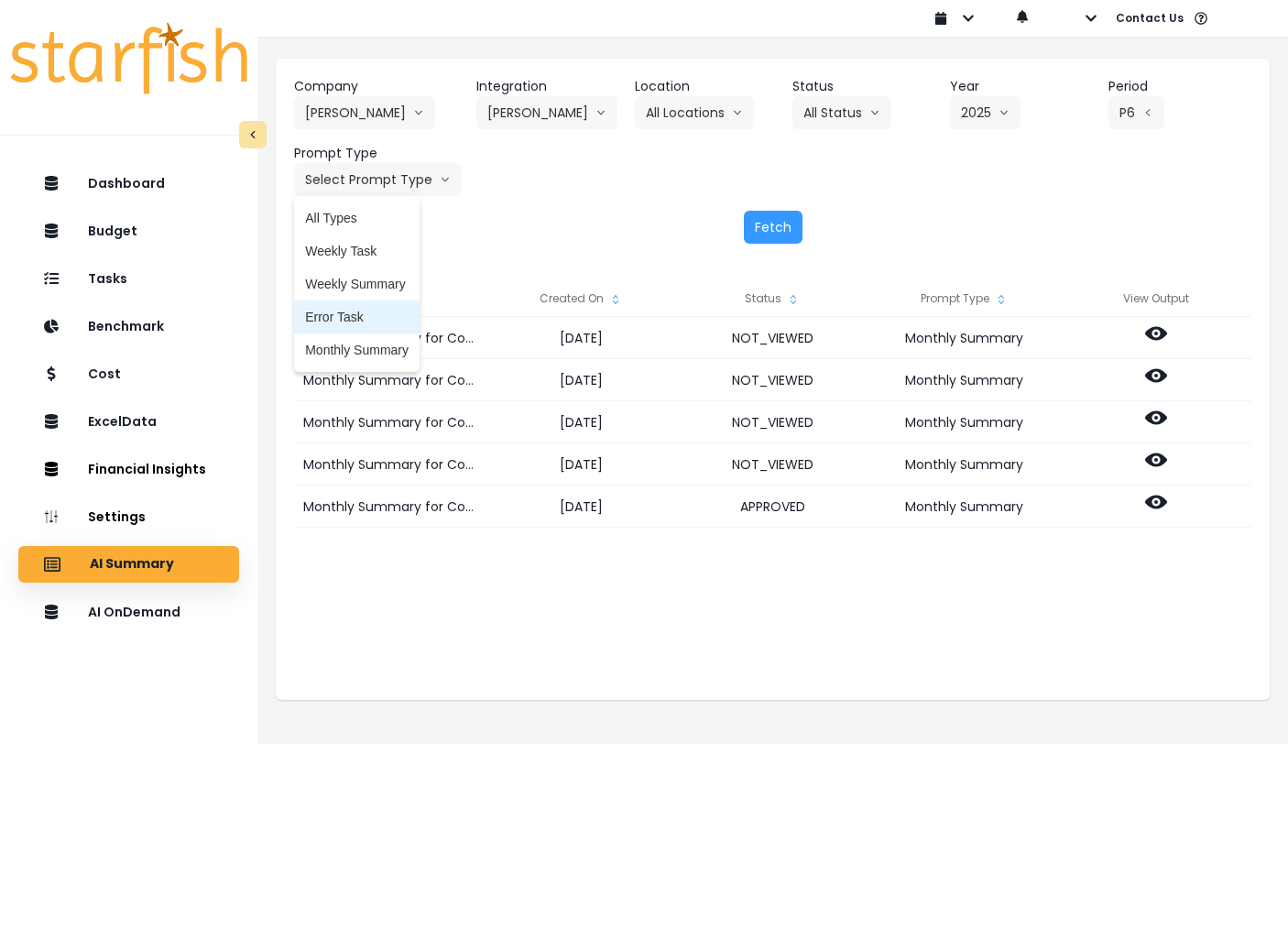 click on "Monthly Summary" at bounding box center [356, 350] 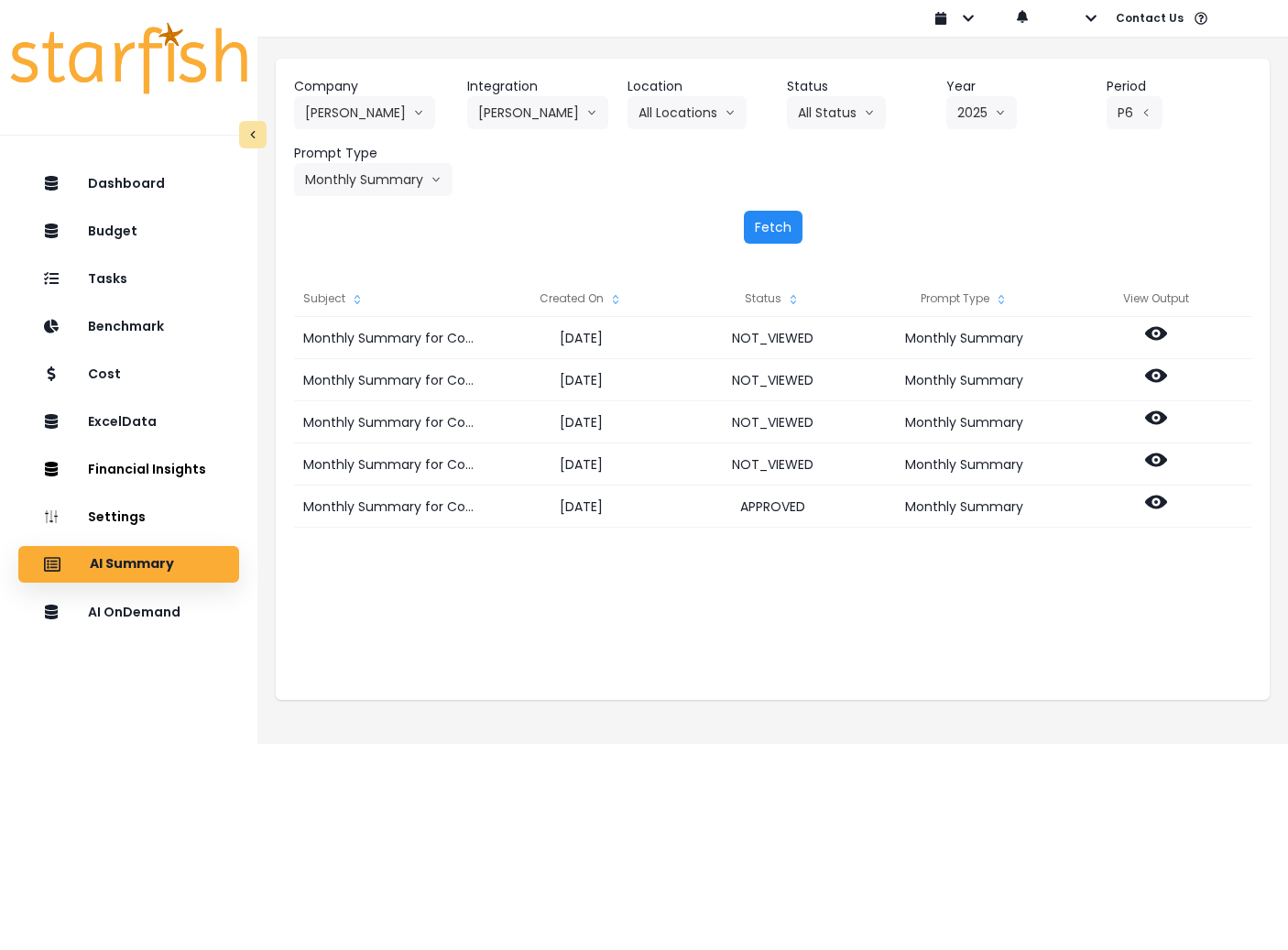 click on "Fetch" at bounding box center [773, 227] 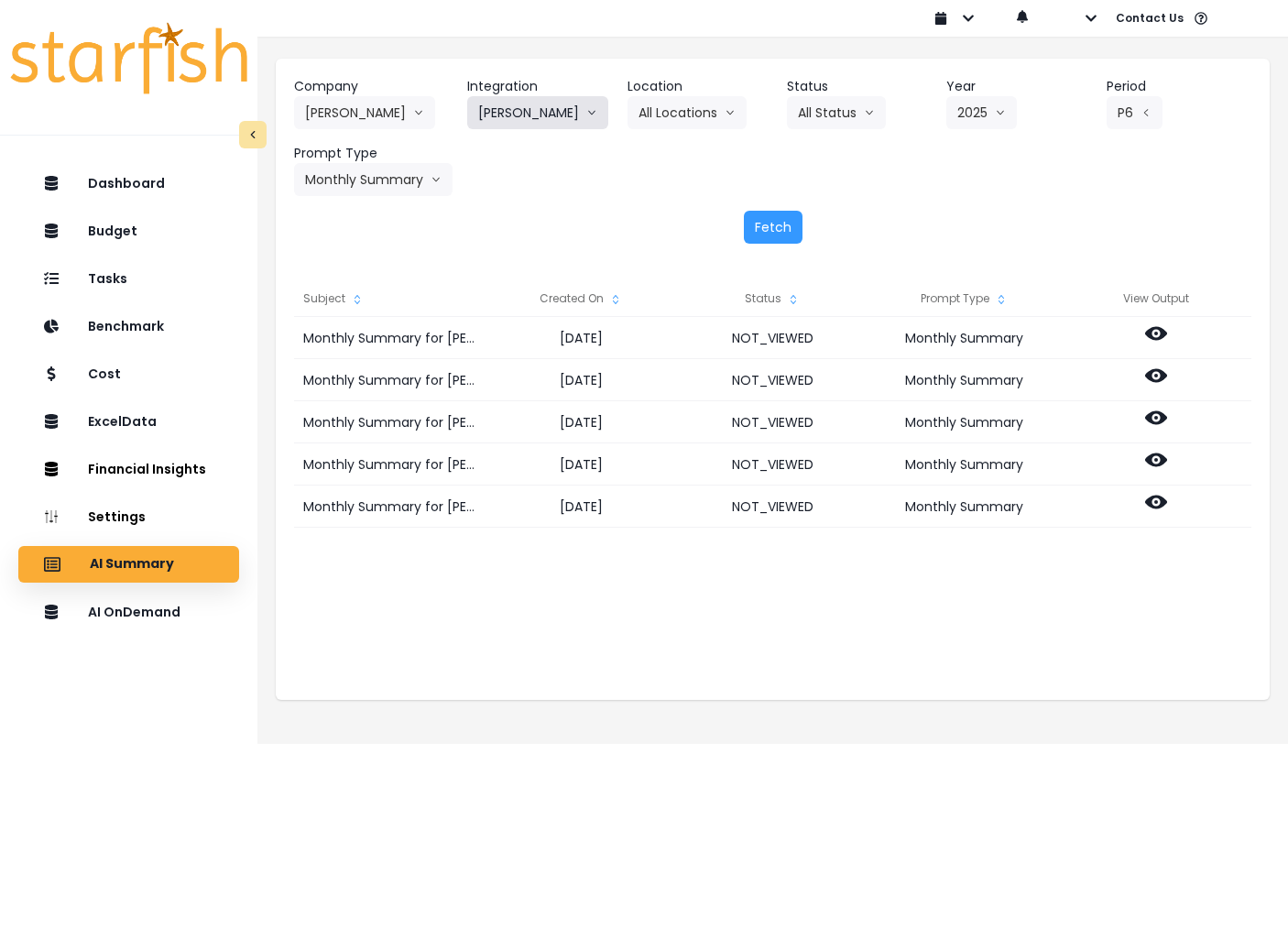 click on "[PERSON_NAME]" at bounding box center (538, 113) 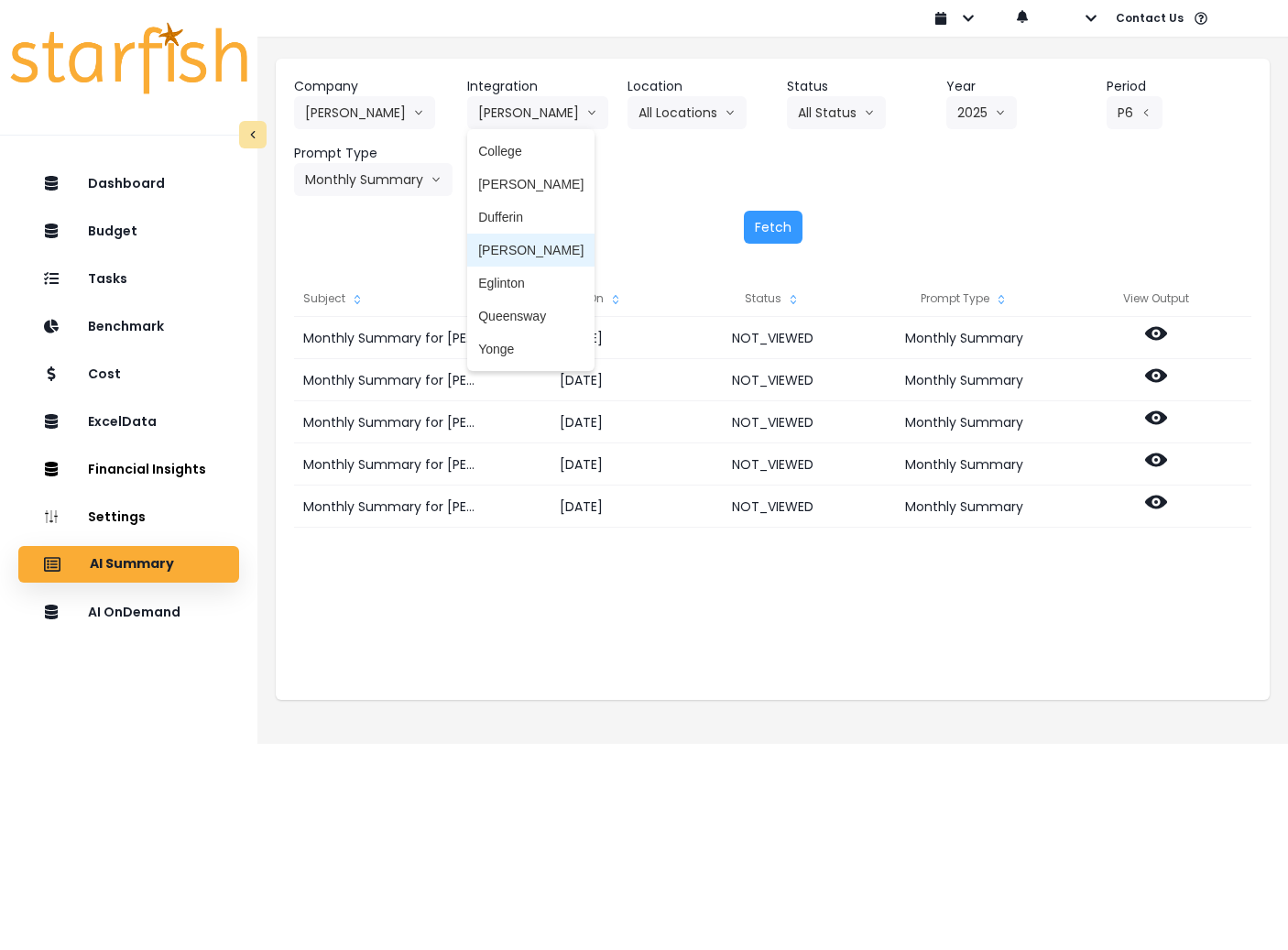 click on "[PERSON_NAME]" at bounding box center (530, 250) 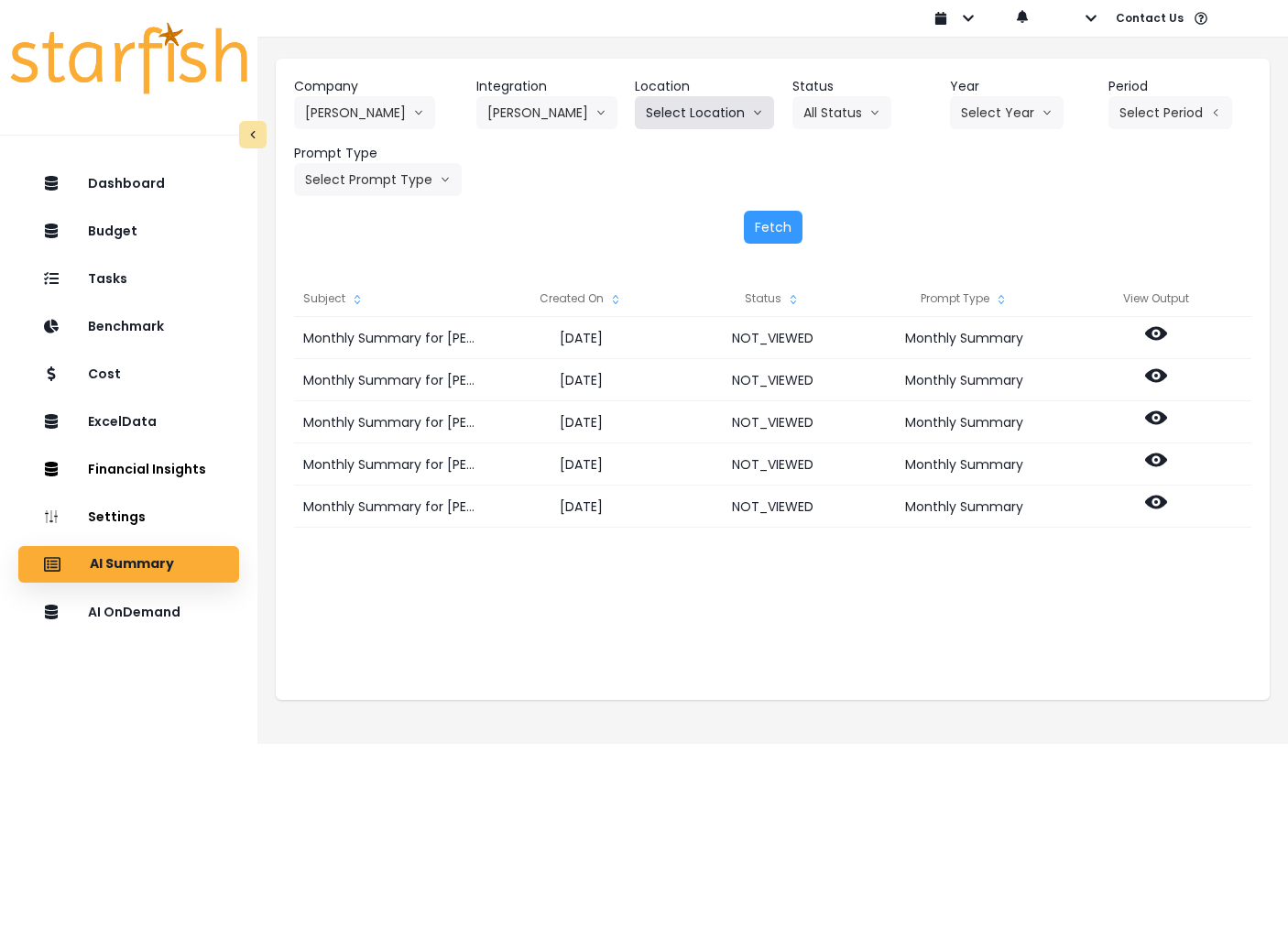 click on "Select Location" at bounding box center [704, 113] 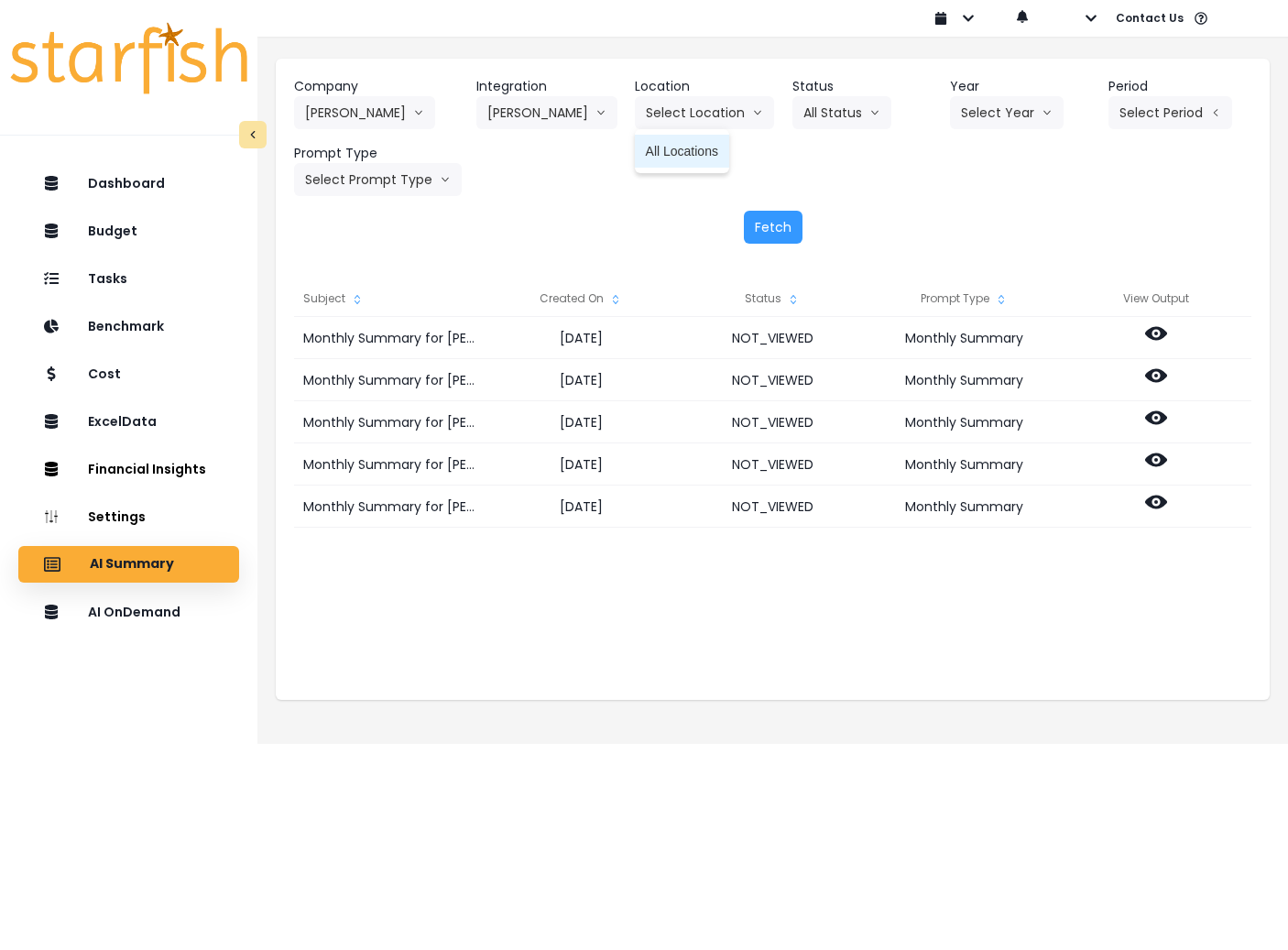 click on "All Locations" at bounding box center (682, 151) 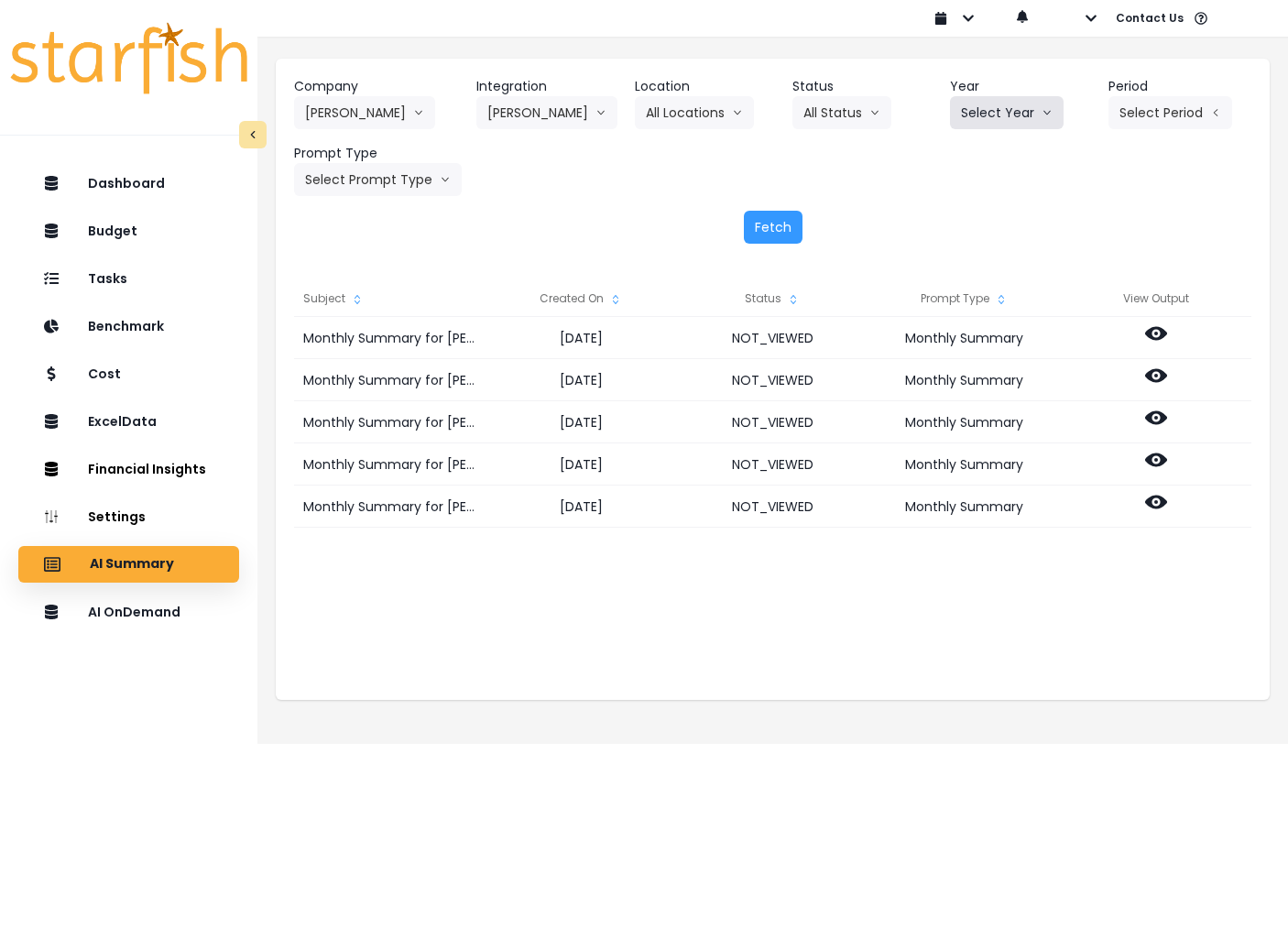 click on "Select Year" at bounding box center (1007, 113) 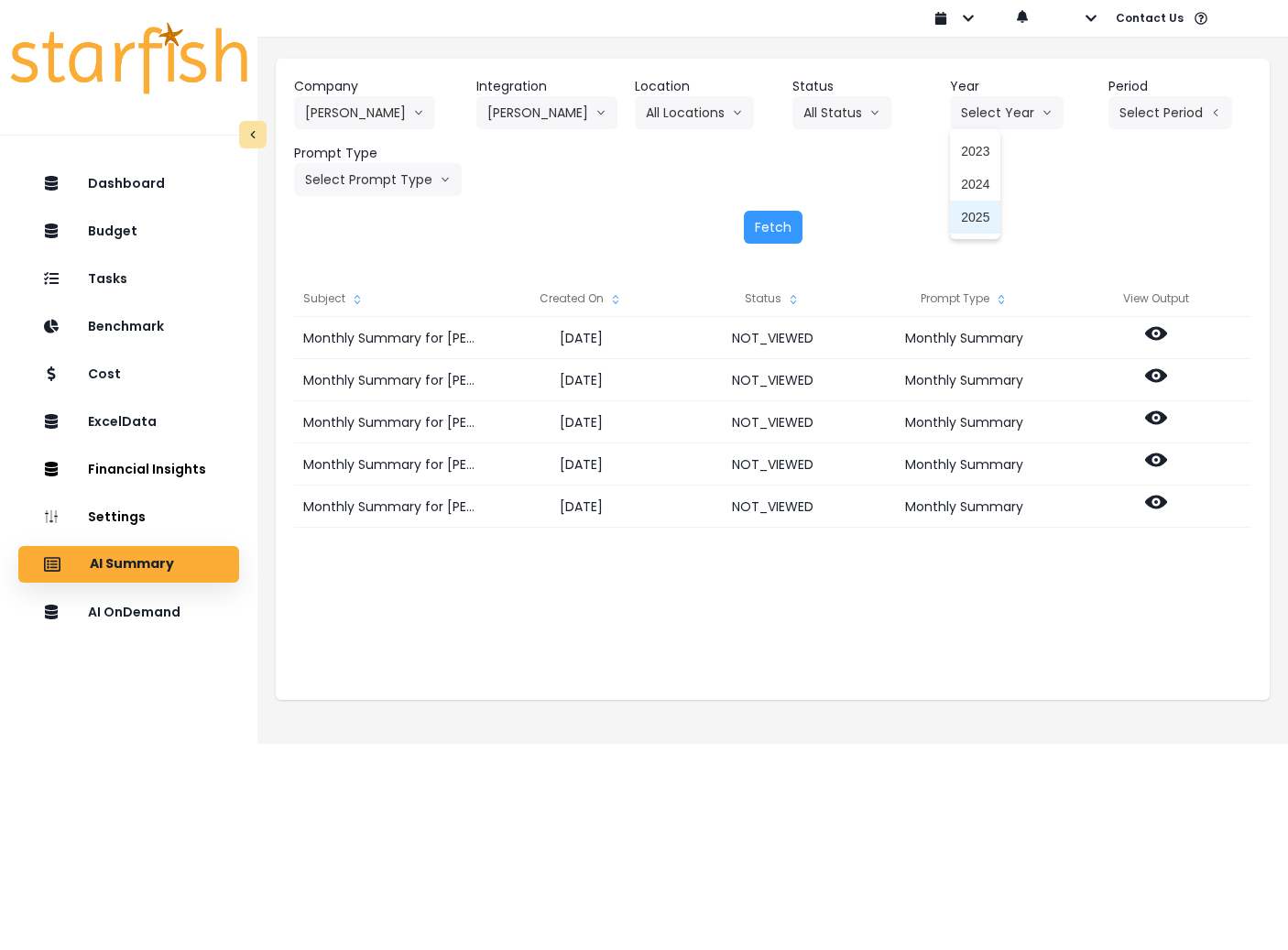 click on "2025" at bounding box center [975, 217] 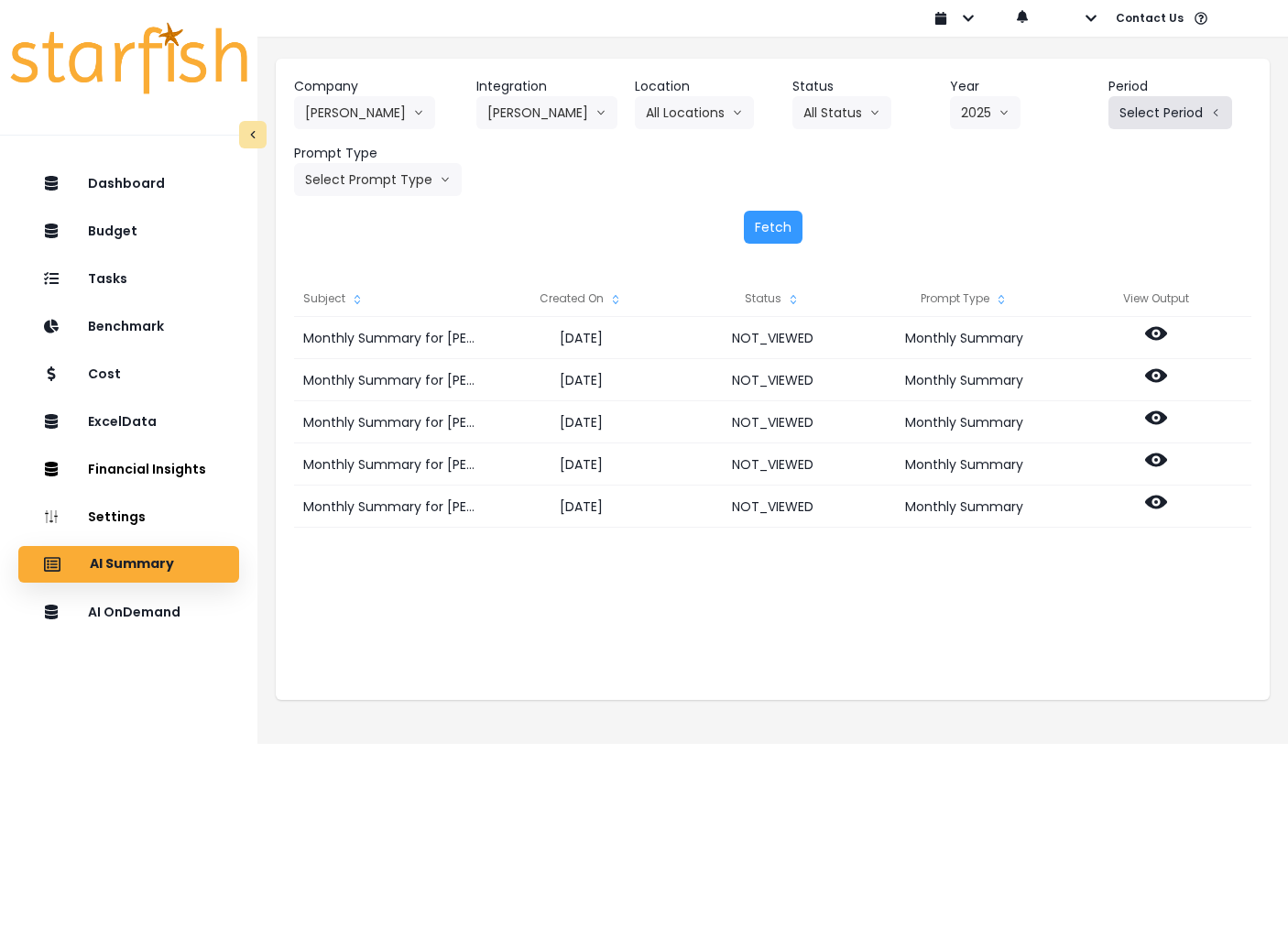 click on "Select Period" at bounding box center (1170, 113) 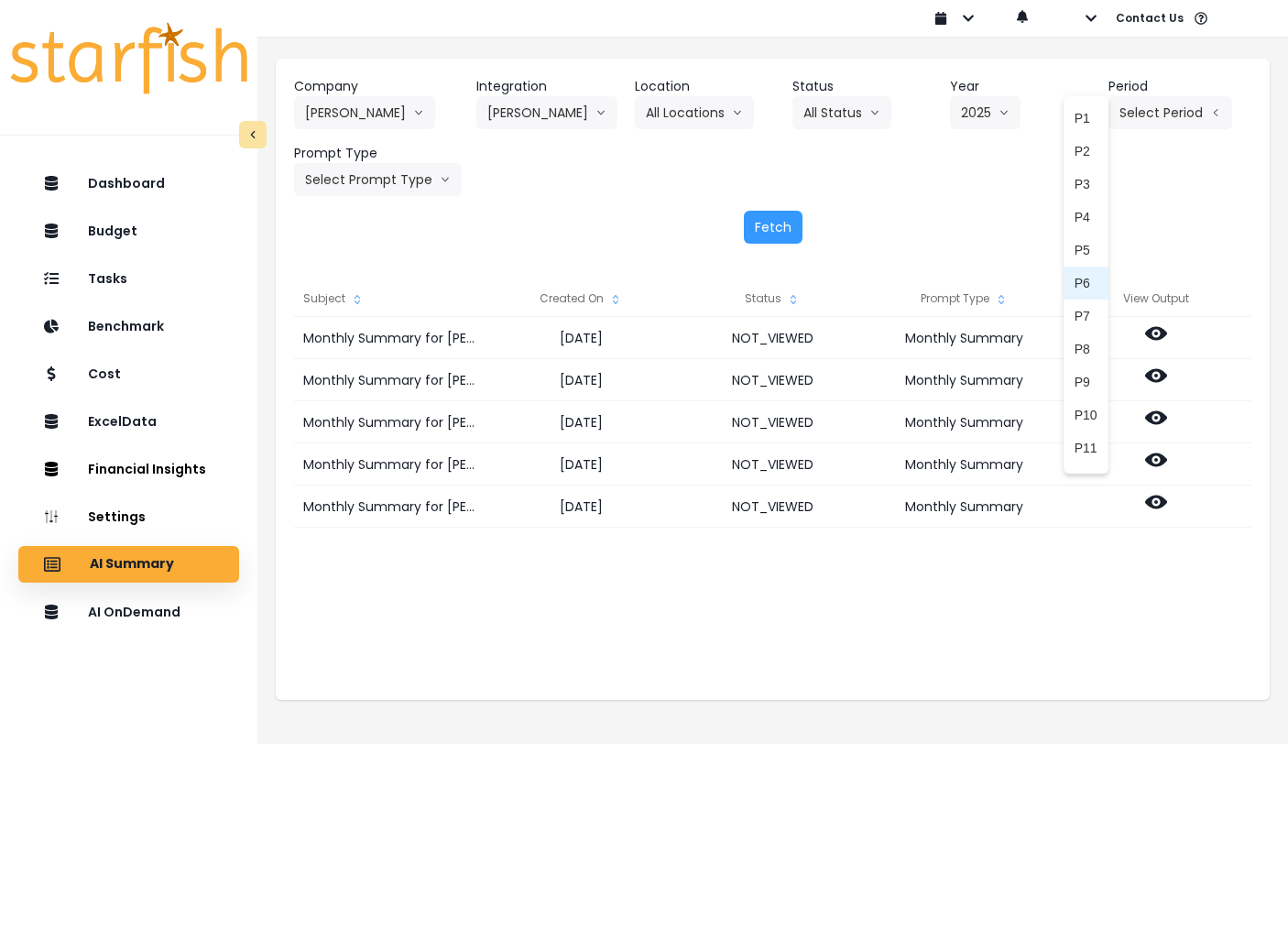 click on "P6" at bounding box center (1086, 283) 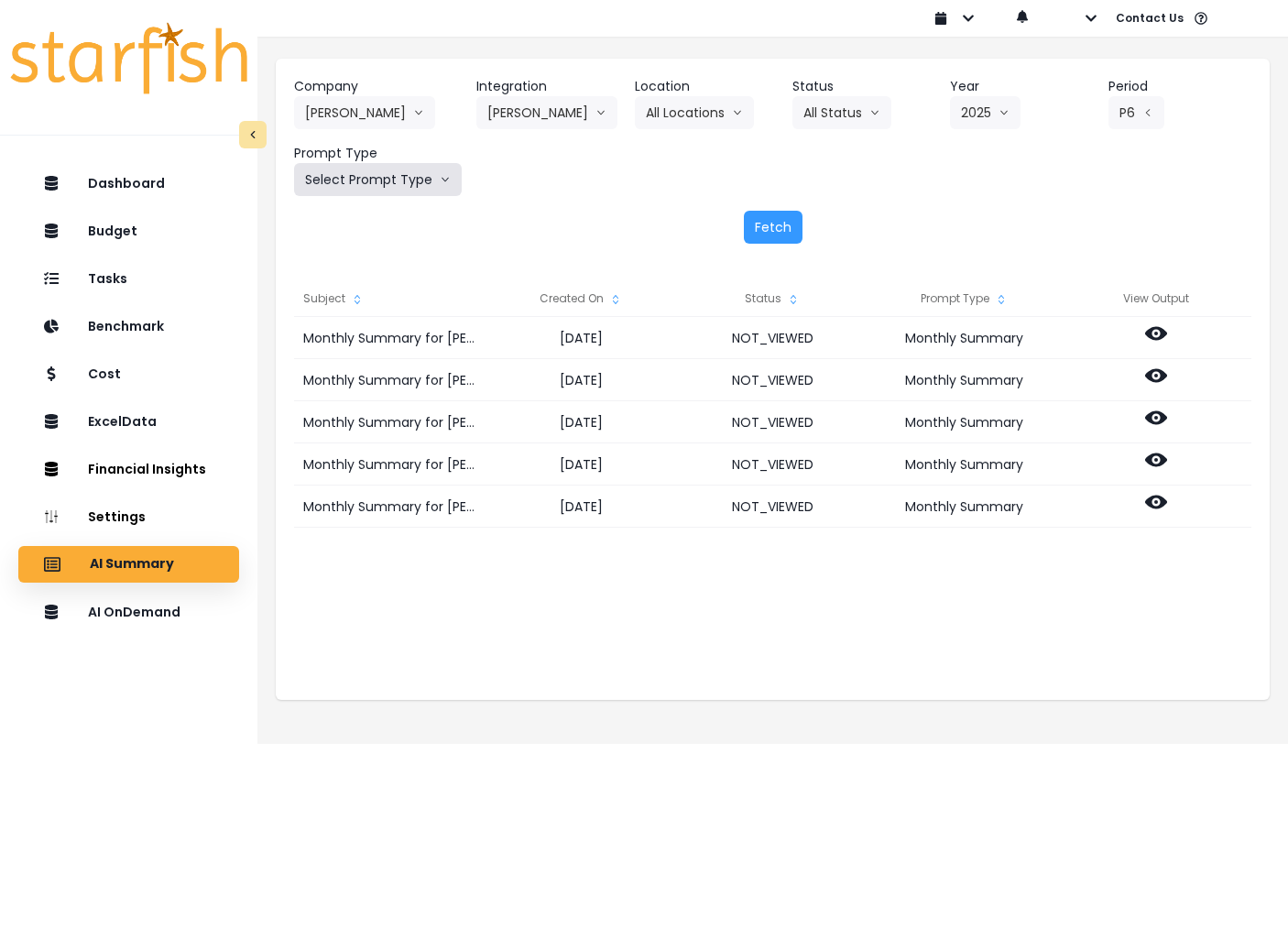 click on "Select Prompt Type" at bounding box center [377, 180] 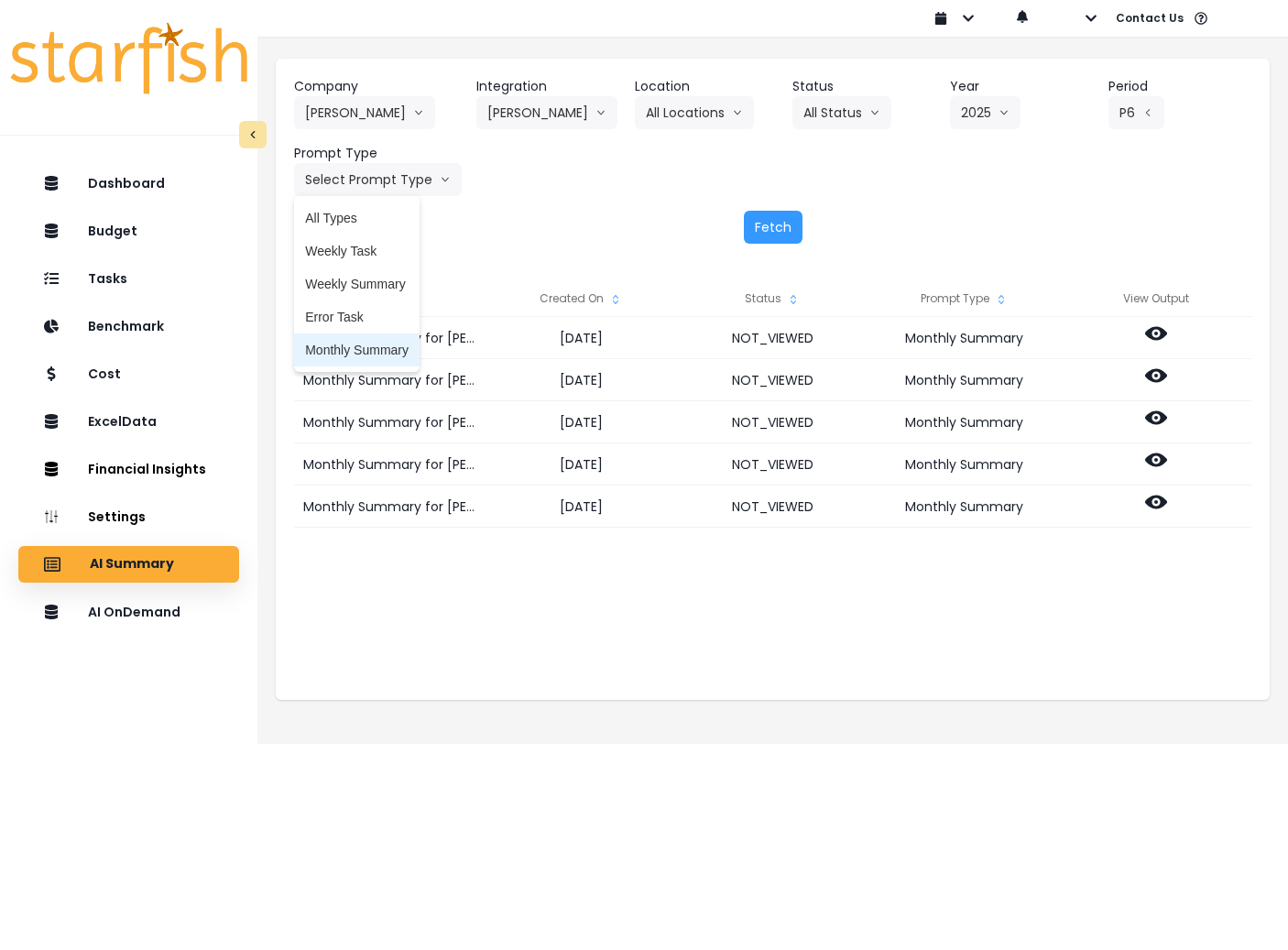 click on "Monthly Summary" at bounding box center [356, 350] 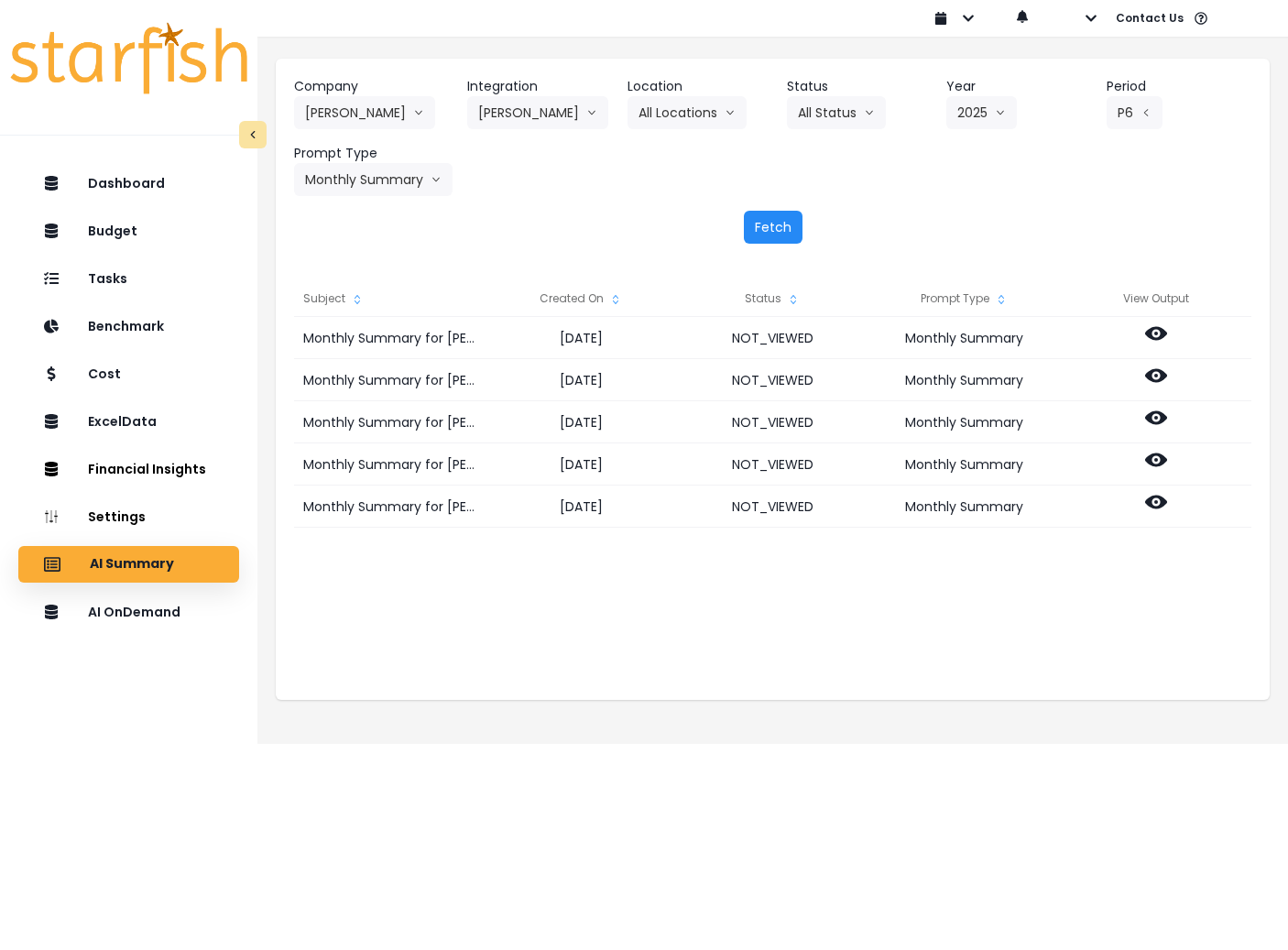 click on "Fetch" at bounding box center [773, 227] 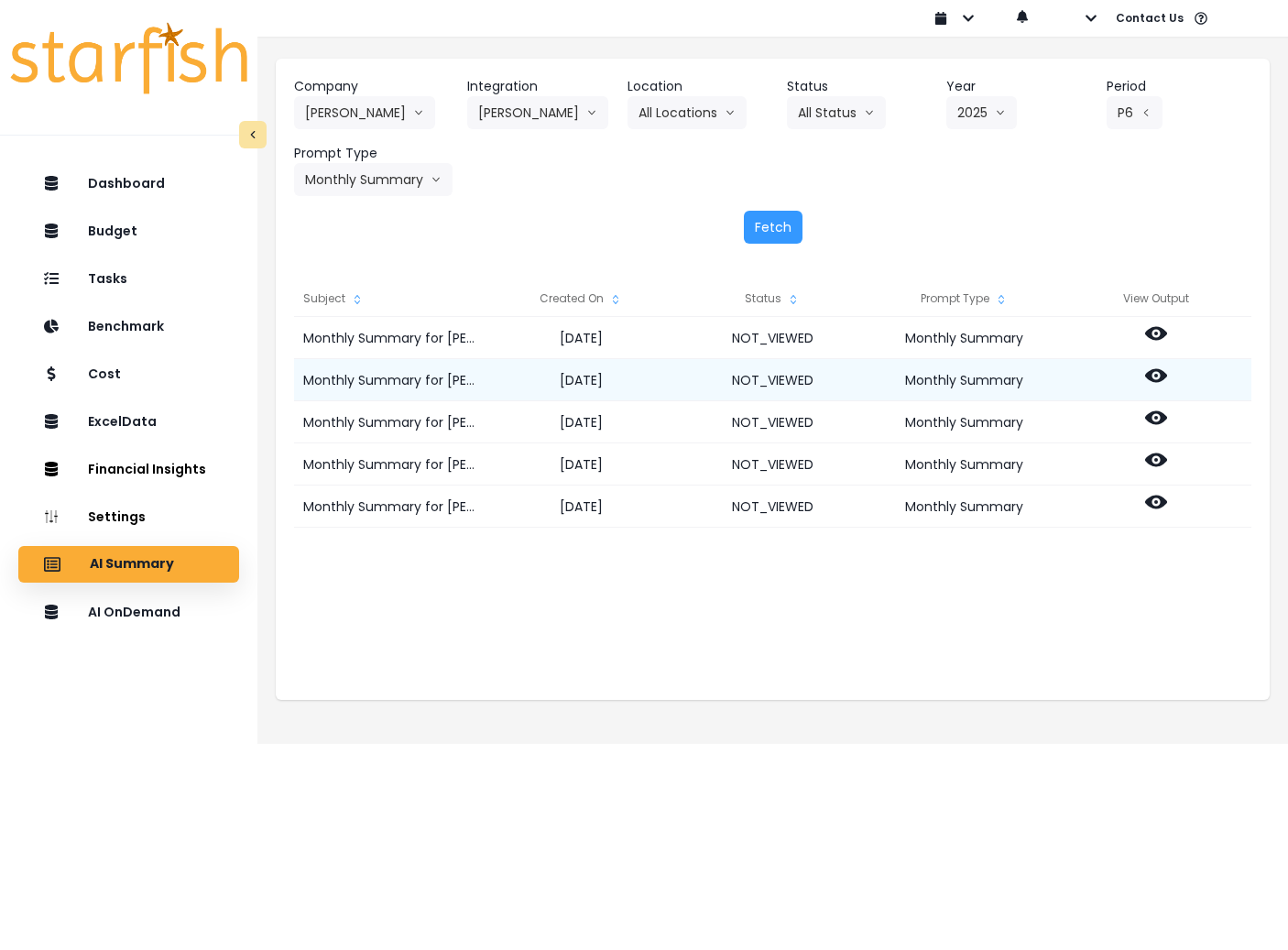 click 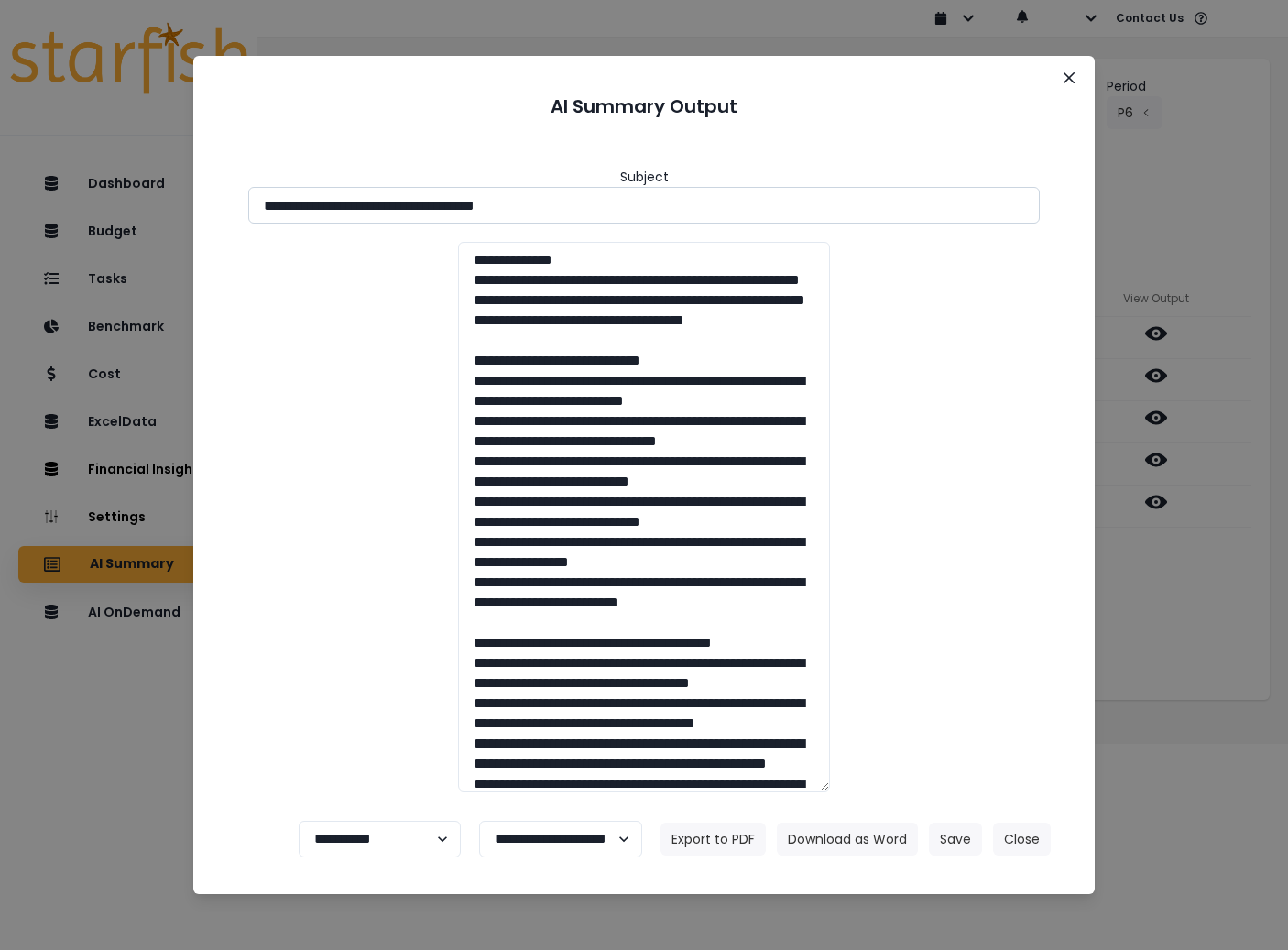 drag, startPoint x: 428, startPoint y: 206, endPoint x: 677, endPoint y: 211, distance: 249.0502 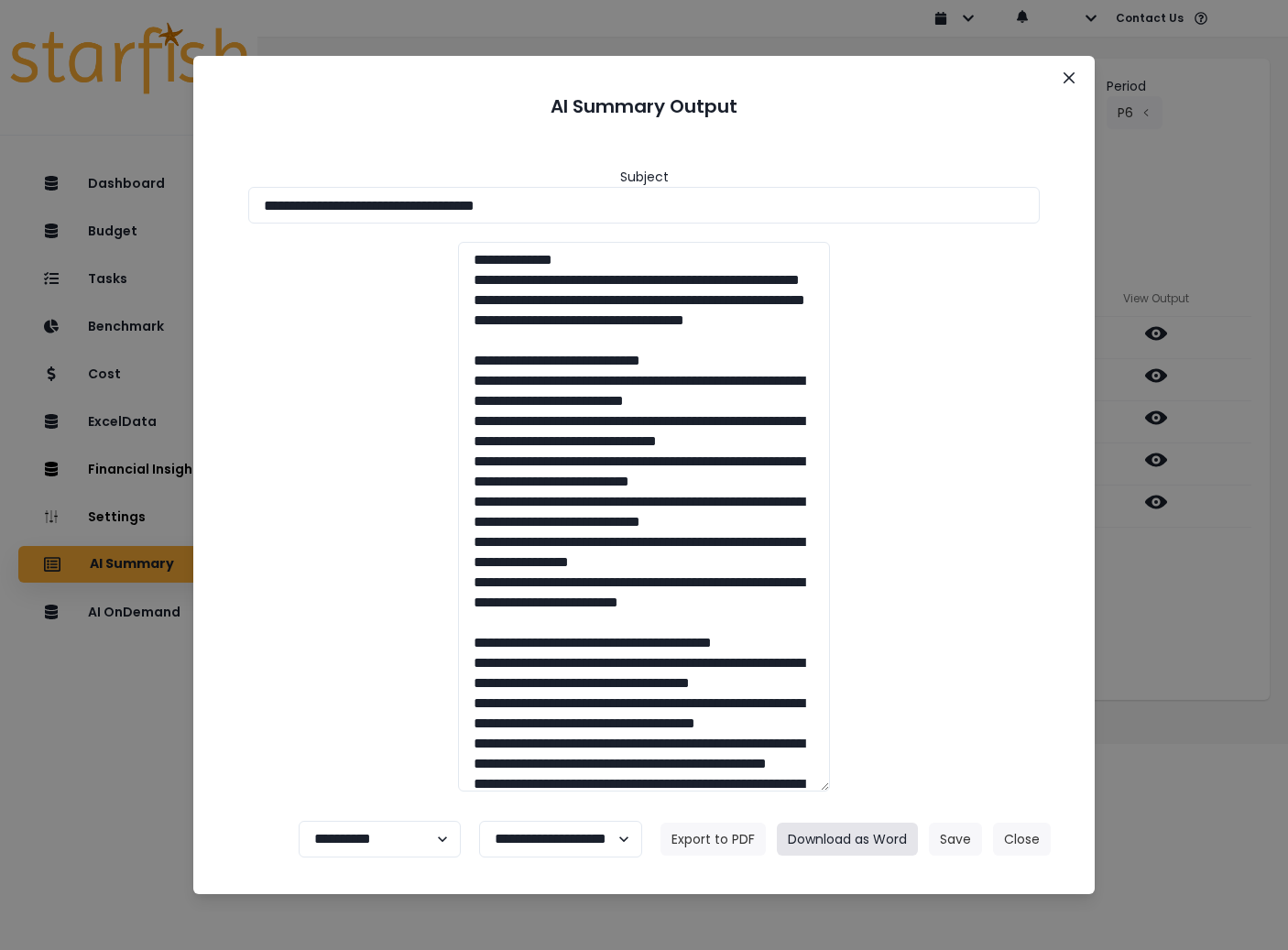 click on "Download as Word" at bounding box center (847, 839) 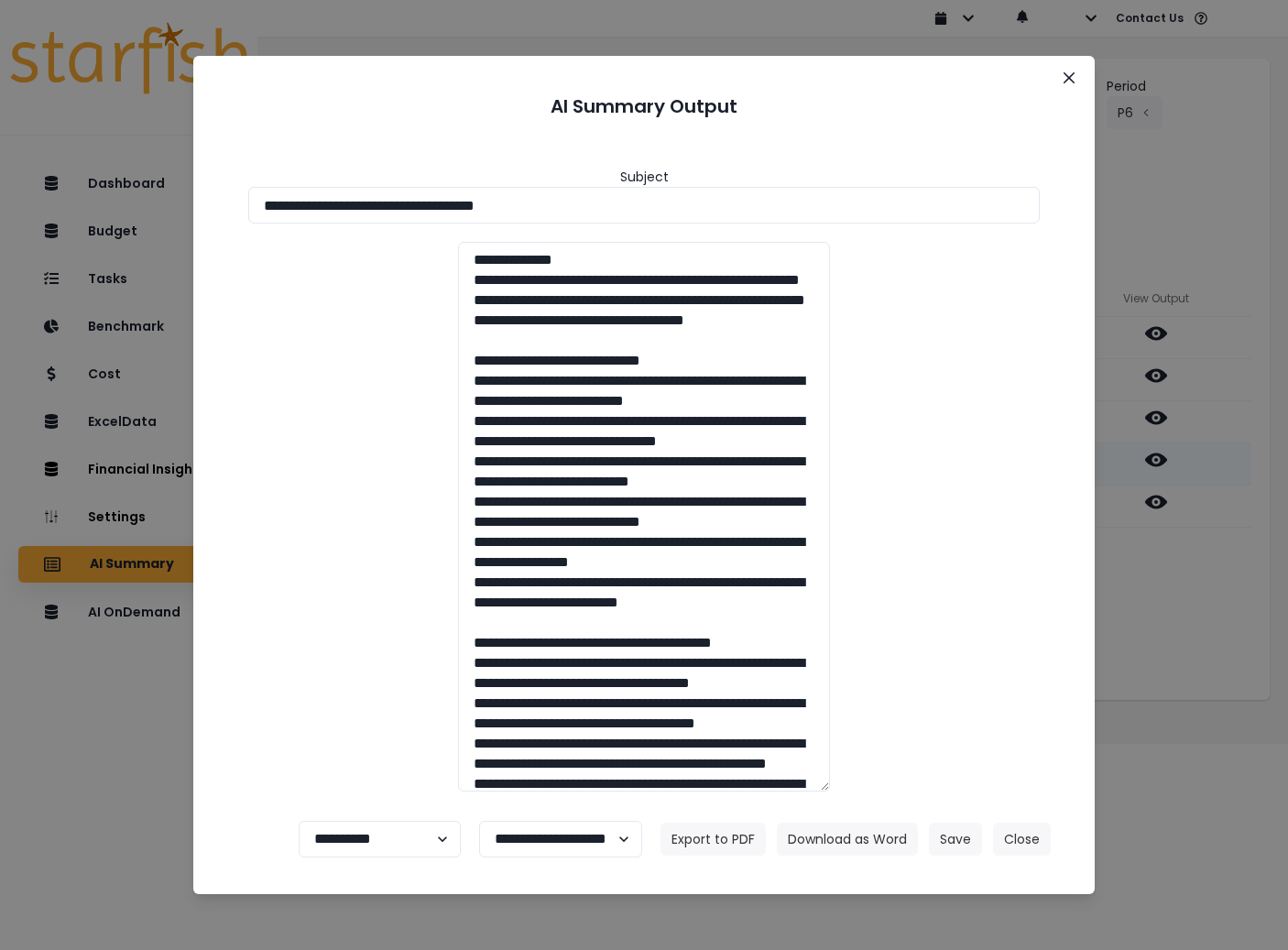 drag, startPoint x: 1201, startPoint y: 535, endPoint x: 1193, endPoint y: 465, distance: 70.45566 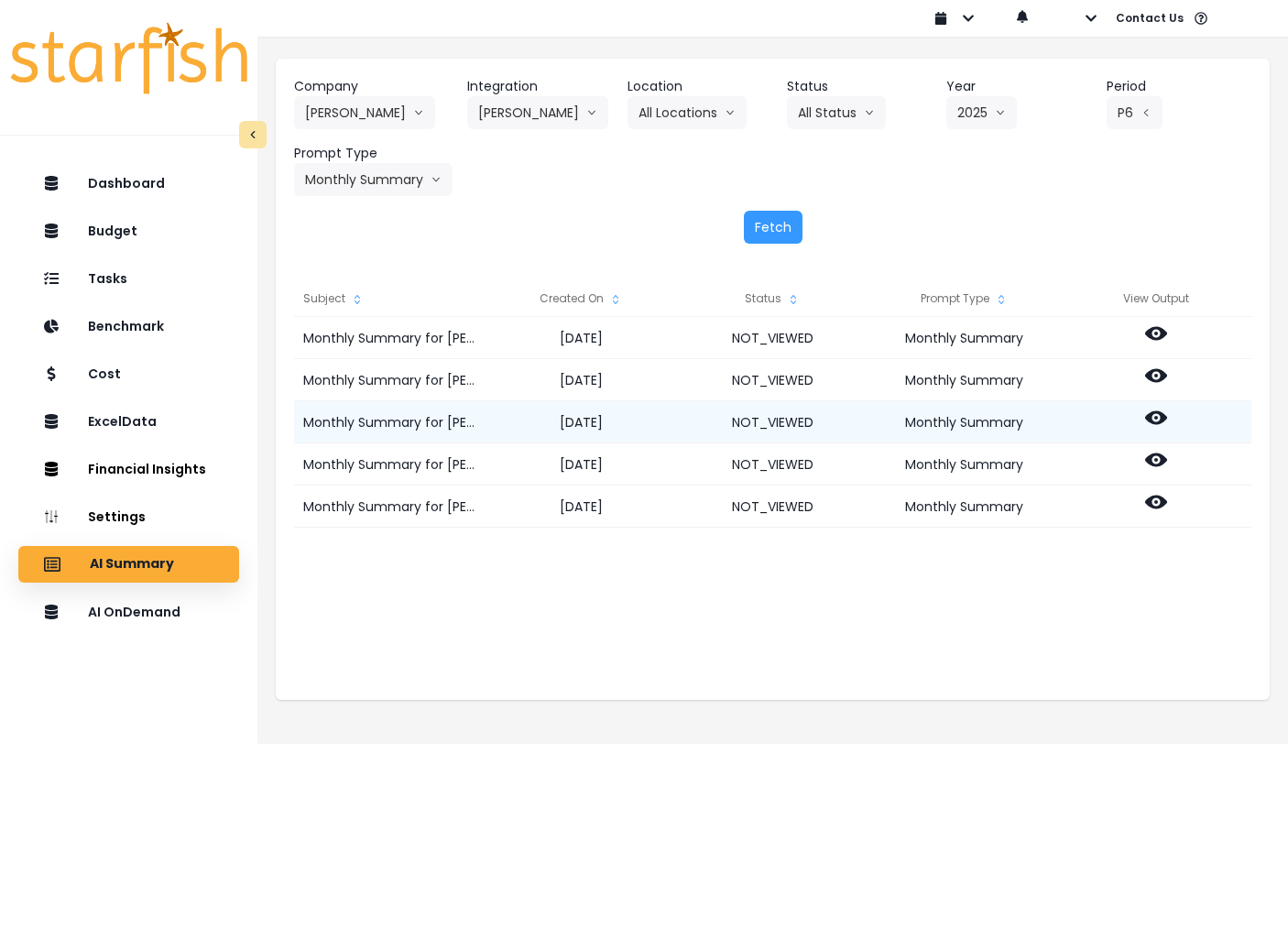 click 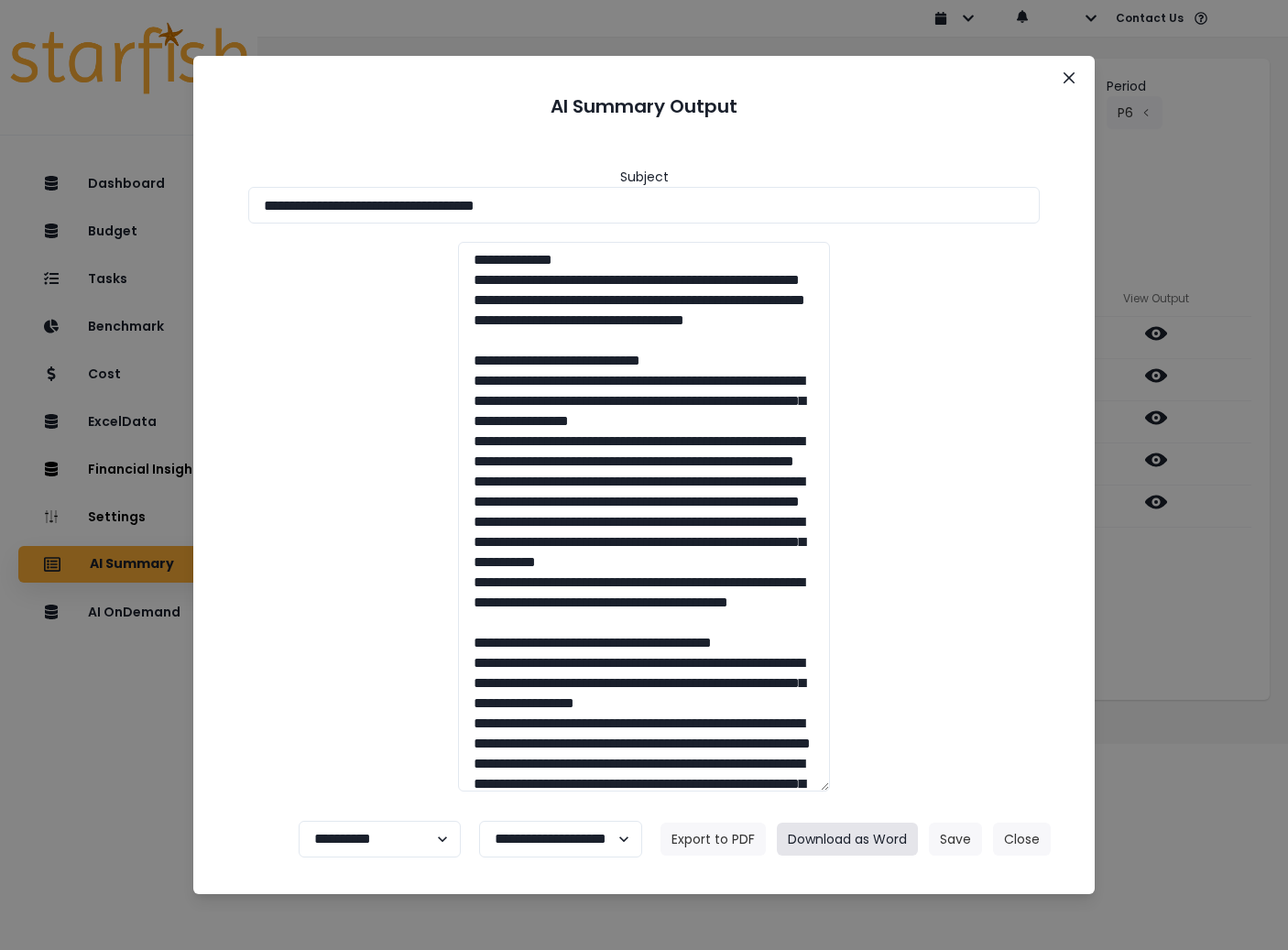 click on "Download as Word" at bounding box center [847, 839] 